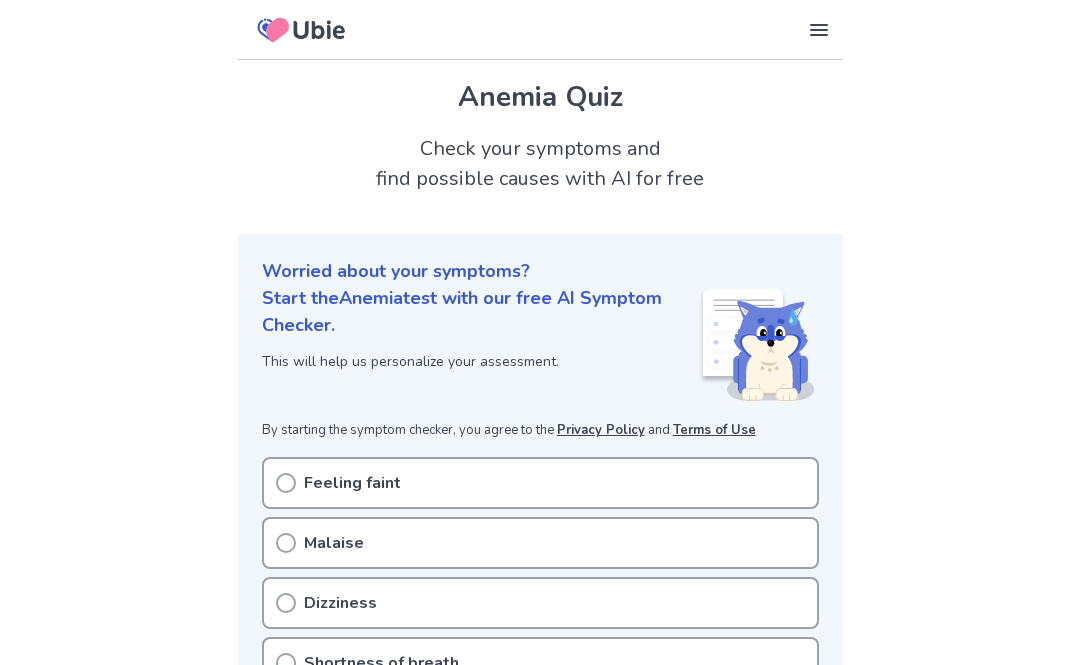 scroll, scrollTop: 0, scrollLeft: 0, axis: both 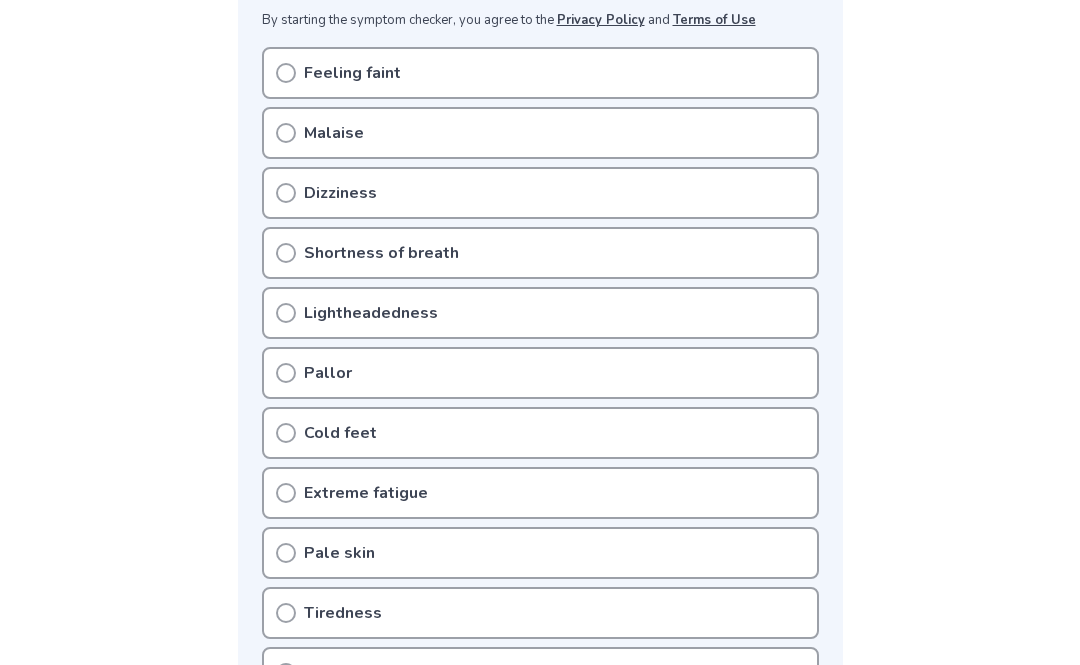 click on "Feeling faint" at bounding box center [540, 73] 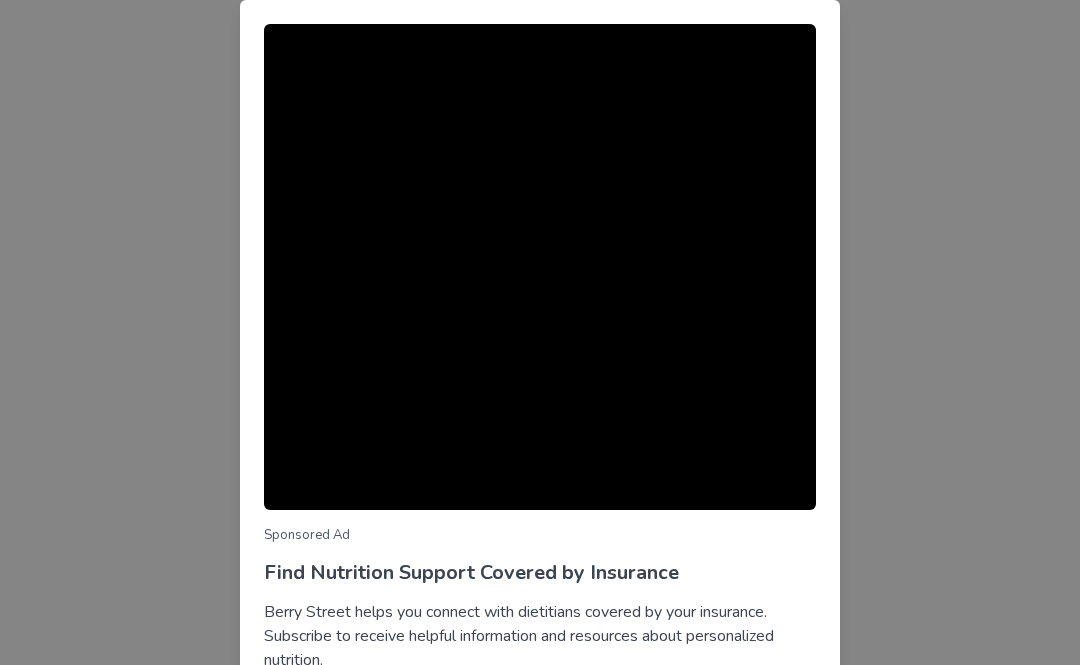 scroll, scrollTop: 0, scrollLeft: 0, axis: both 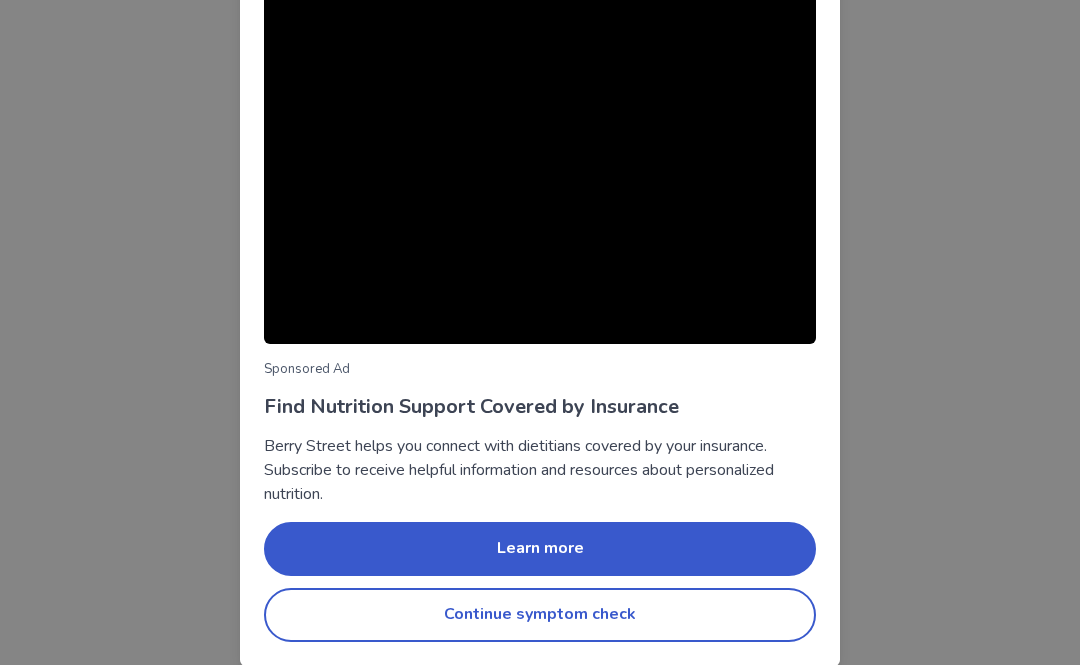 click on "Continue symptom check" at bounding box center (540, 615) 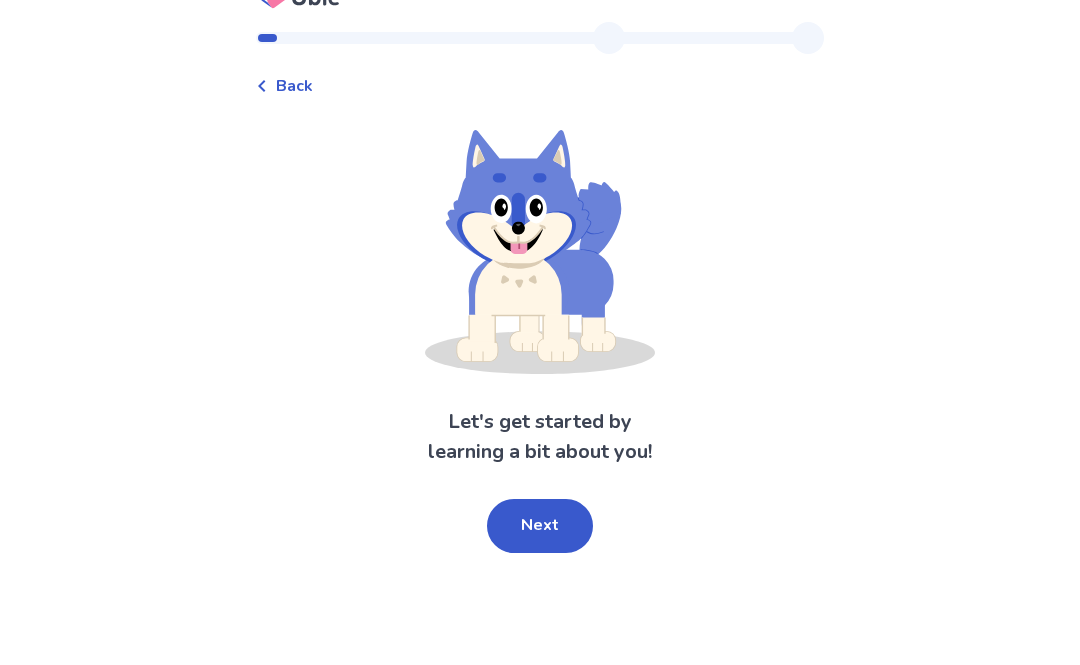scroll, scrollTop: 1, scrollLeft: 0, axis: vertical 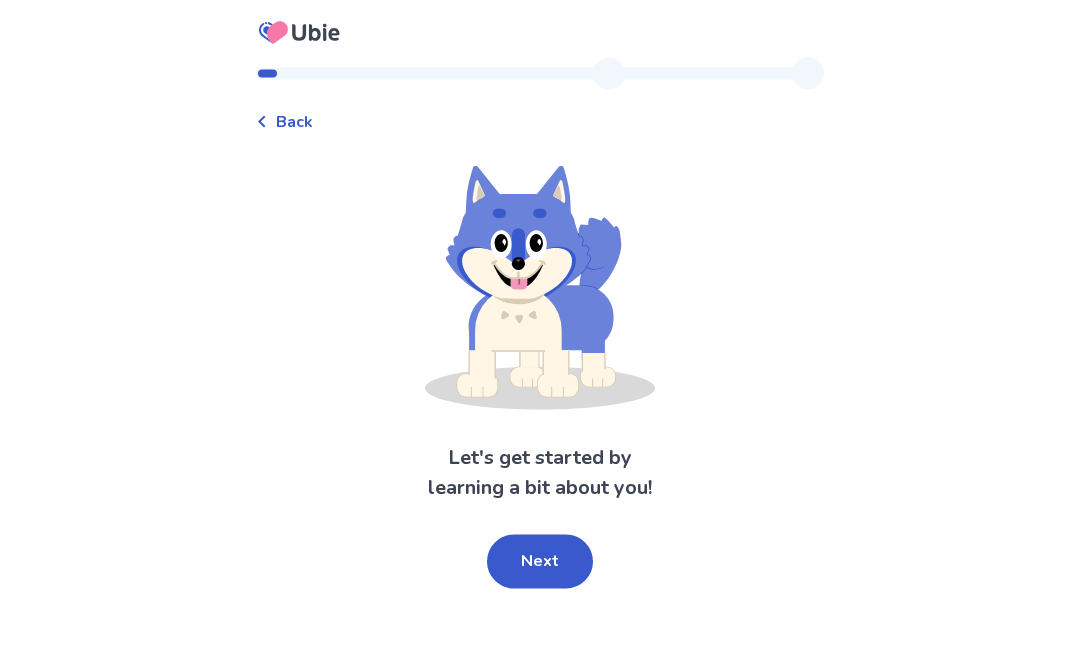 click on "Next" at bounding box center [540, 562] 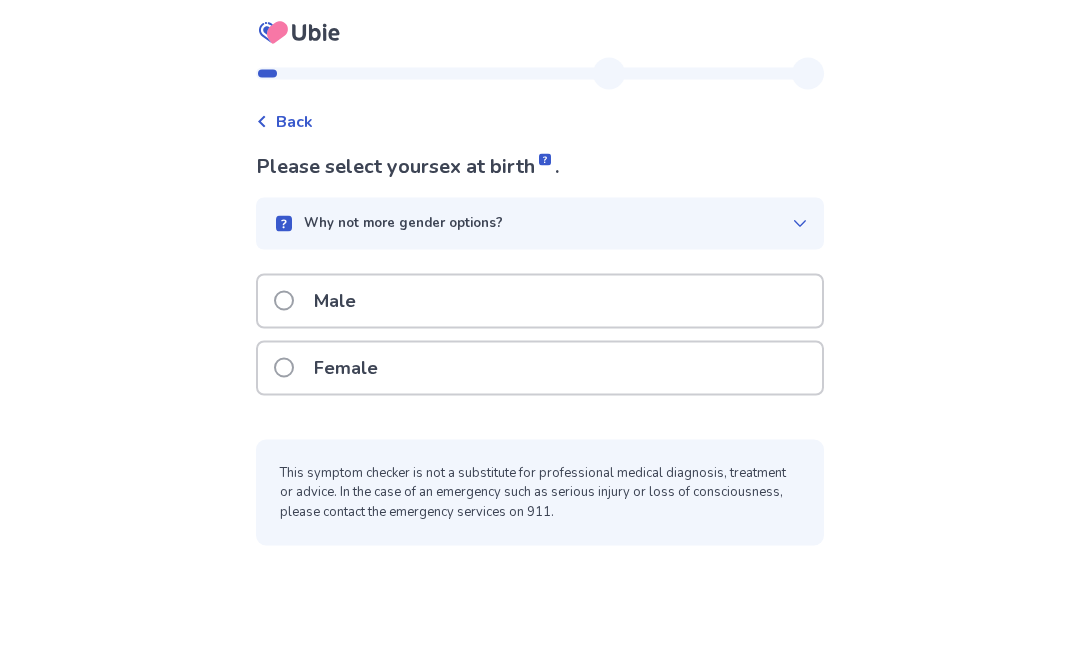scroll, scrollTop: 0, scrollLeft: 0, axis: both 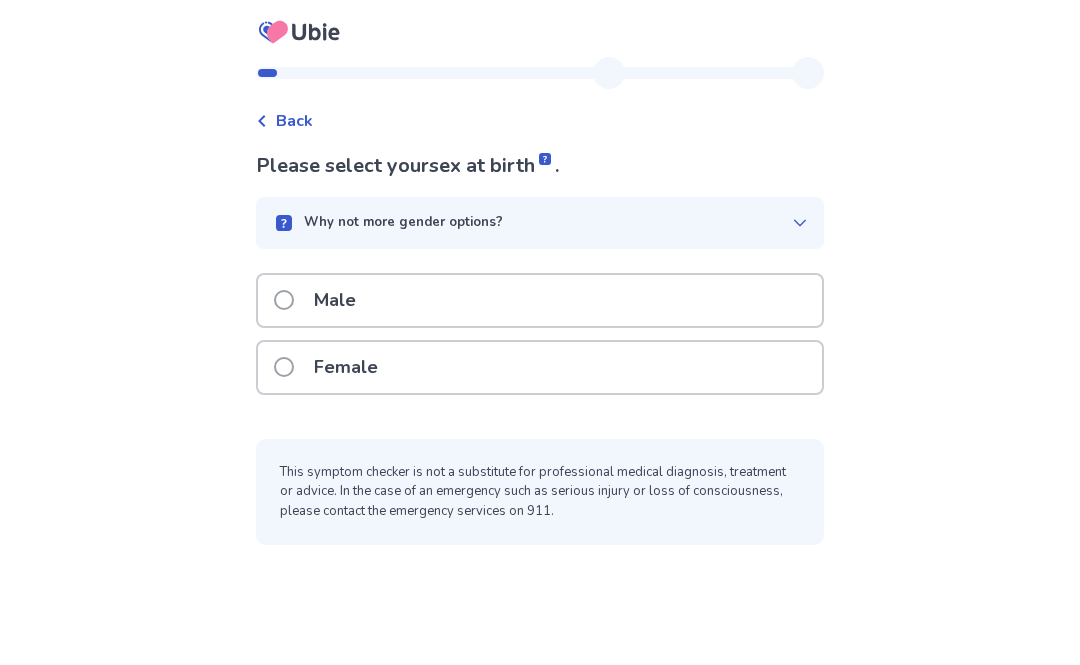 click at bounding box center [284, 368] 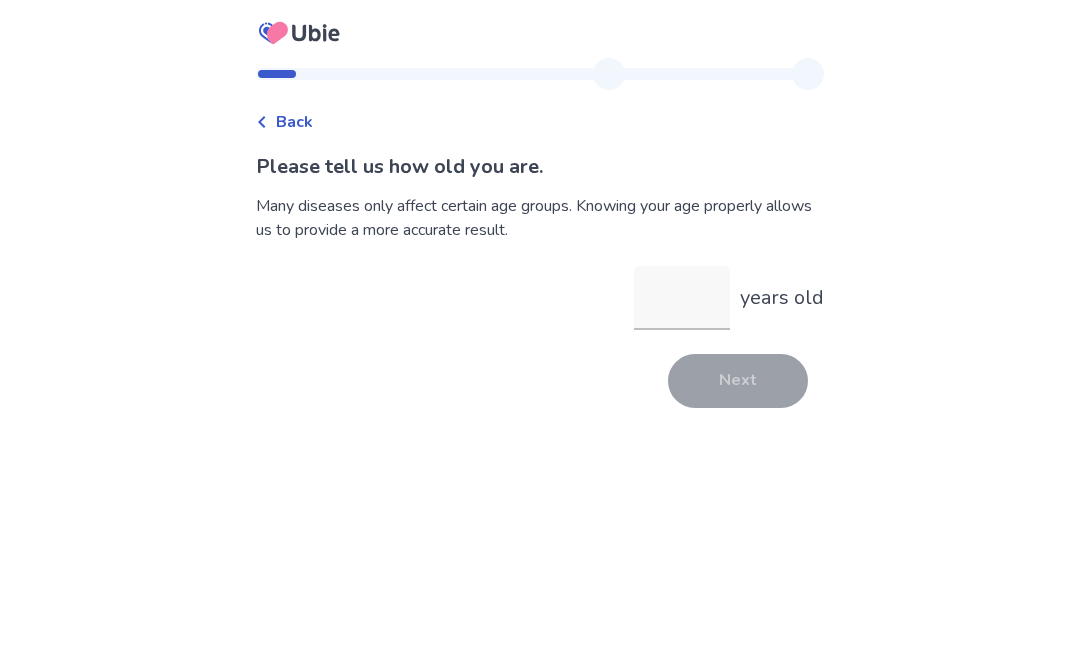 click on "years old" at bounding box center (682, 298) 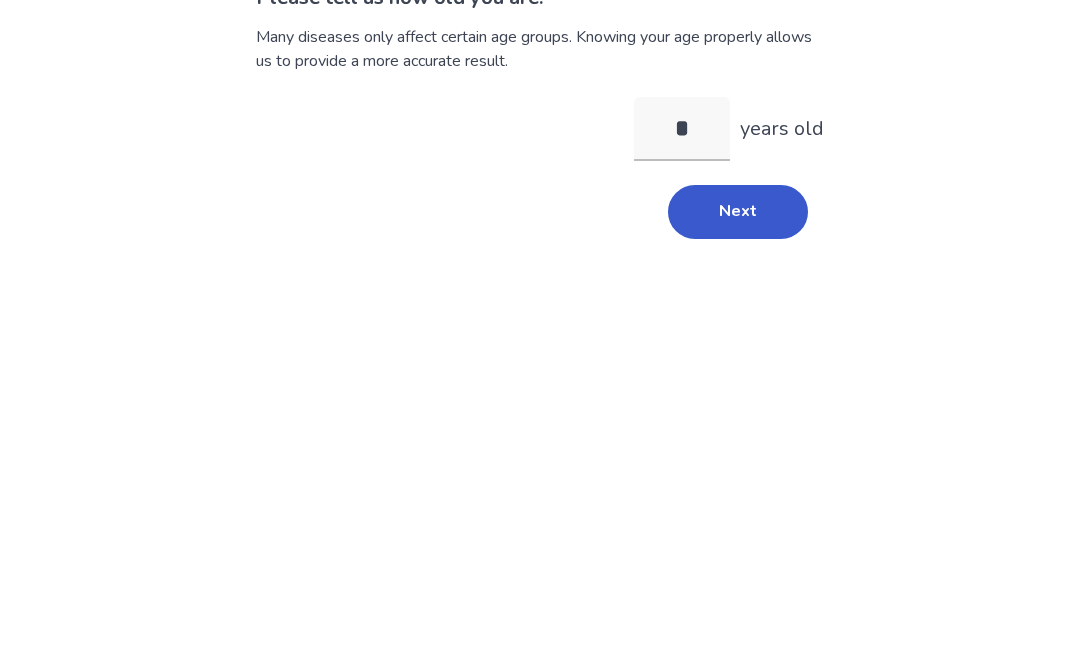 type on "**" 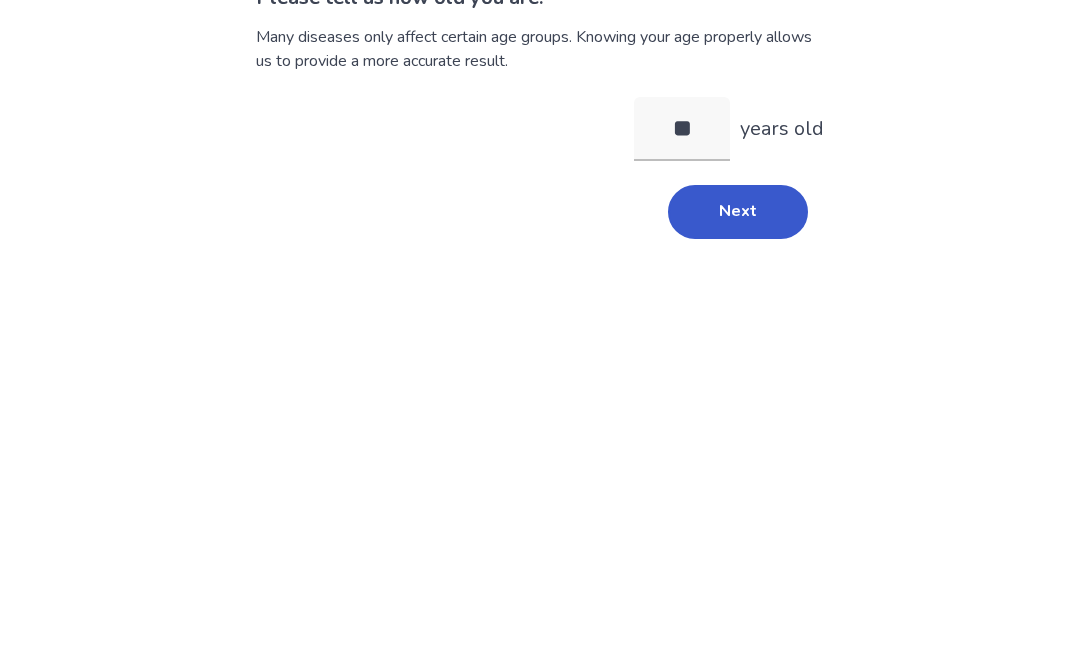 click on "Next" at bounding box center [738, 381] 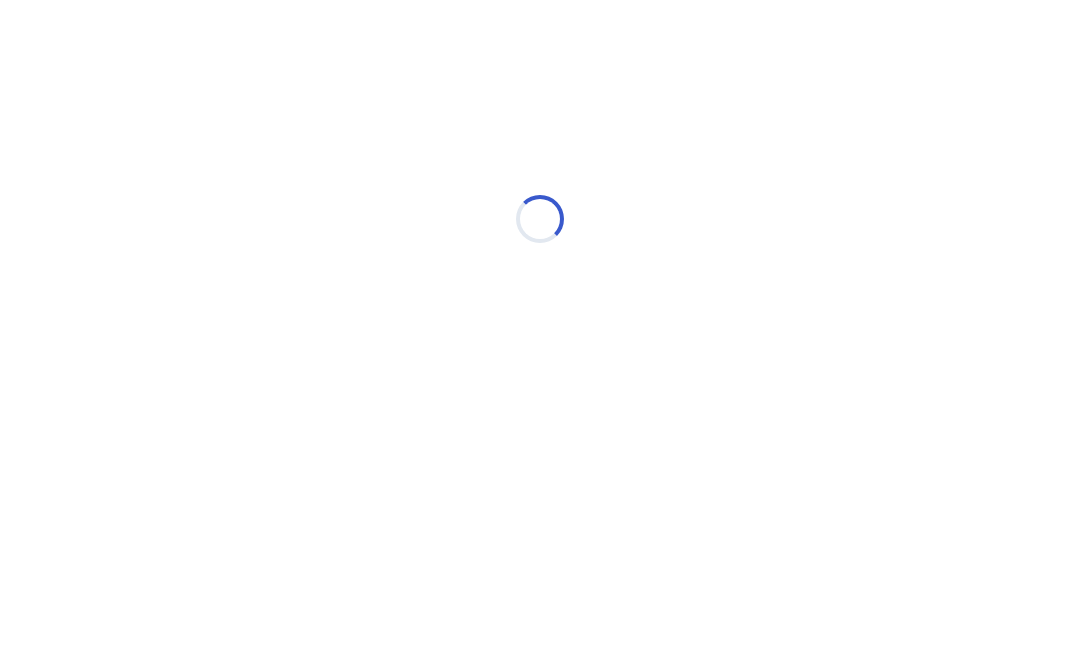 scroll, scrollTop: 0, scrollLeft: 0, axis: both 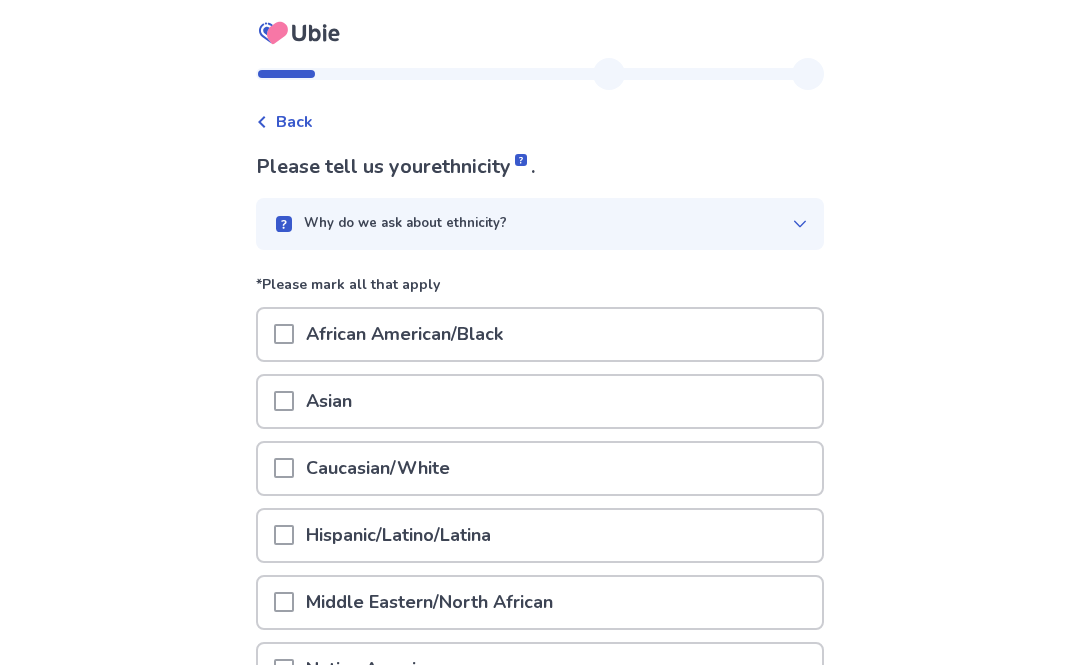 click at bounding box center [284, 468] 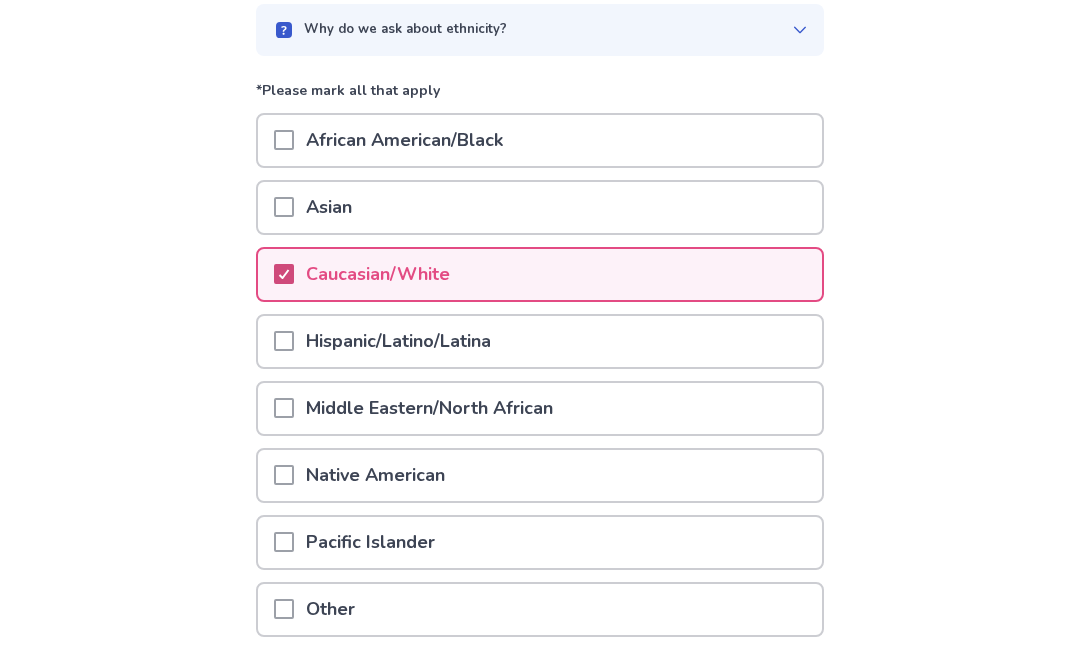 scroll, scrollTop: 247, scrollLeft: 0, axis: vertical 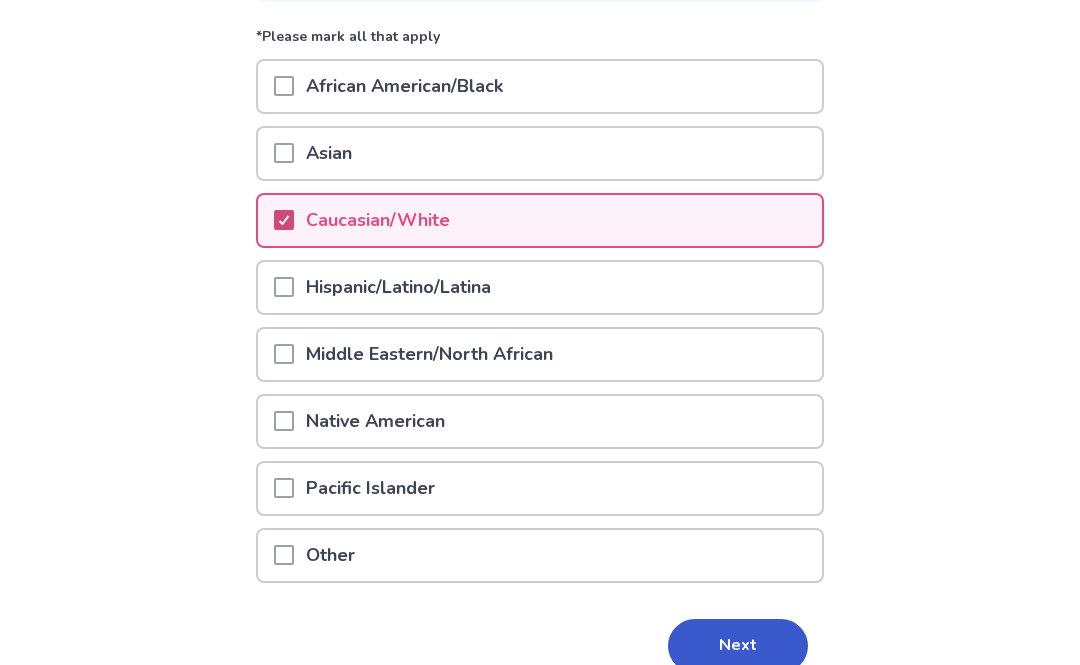 click on "Next" at bounding box center [738, 647] 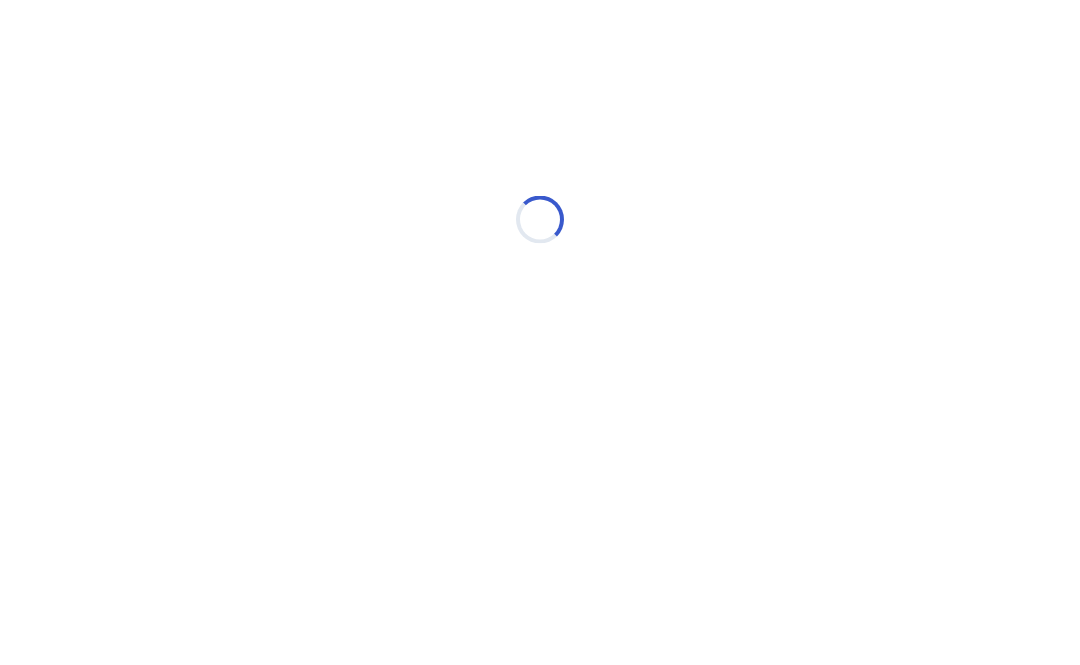 scroll, scrollTop: 0, scrollLeft: 0, axis: both 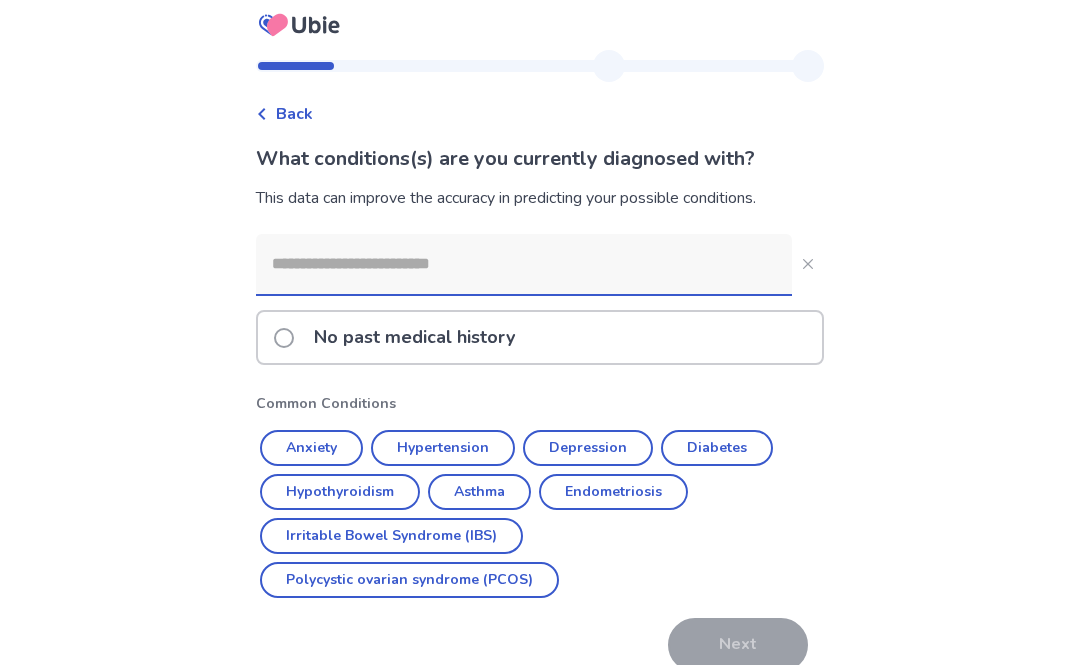 click on "Hypothyroidism" at bounding box center [340, 493] 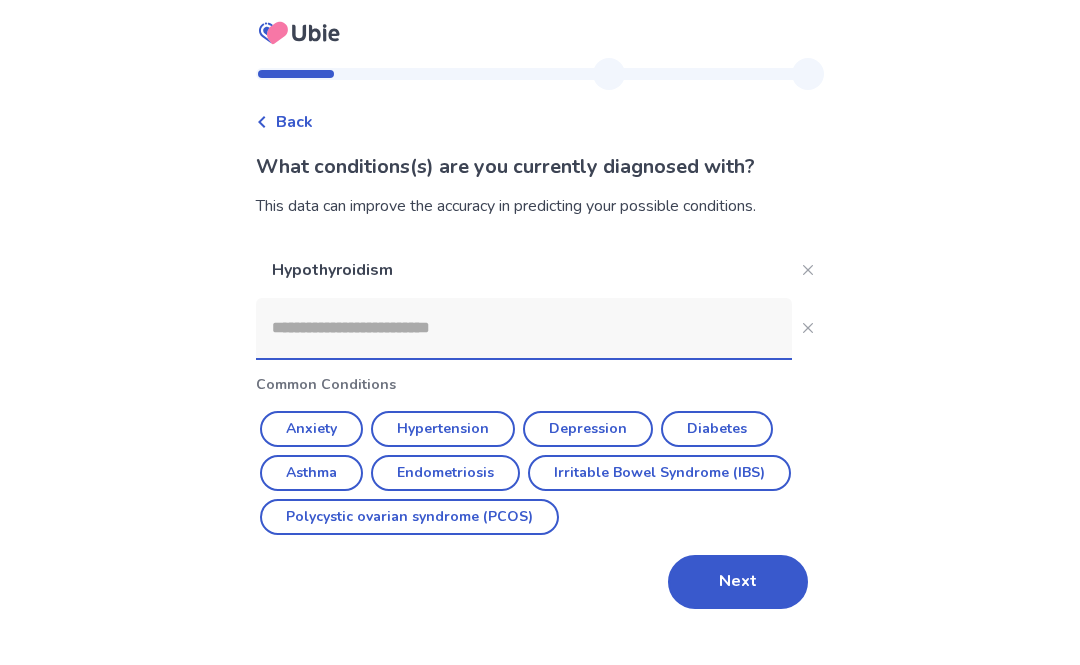 scroll, scrollTop: 0, scrollLeft: 0, axis: both 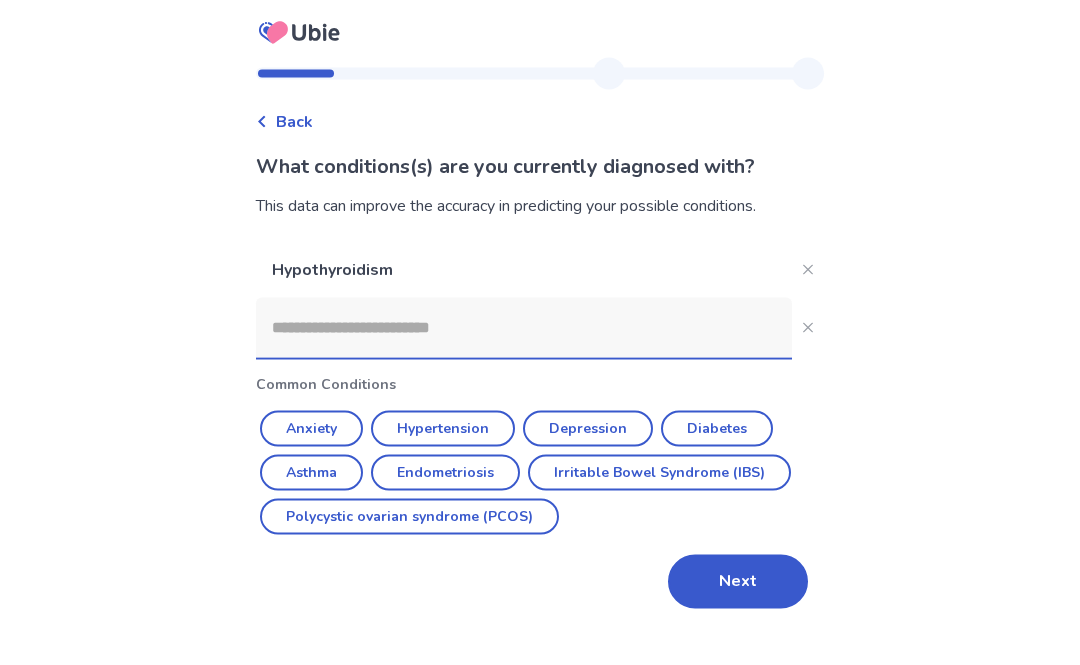 click on "Next" at bounding box center [738, 582] 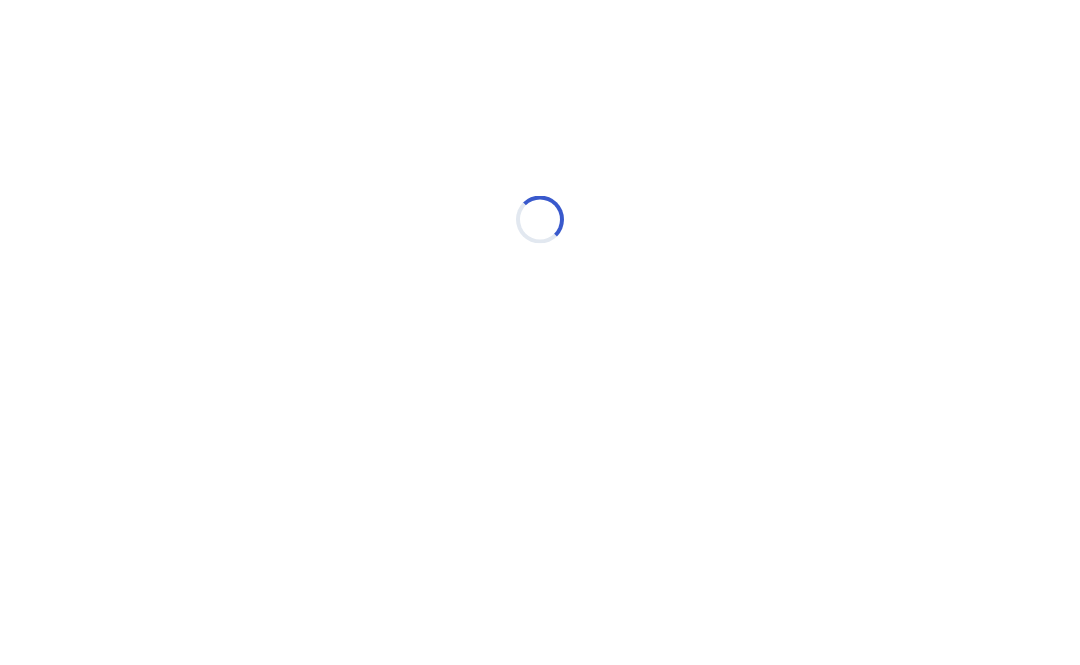 scroll, scrollTop: 0, scrollLeft: 0, axis: both 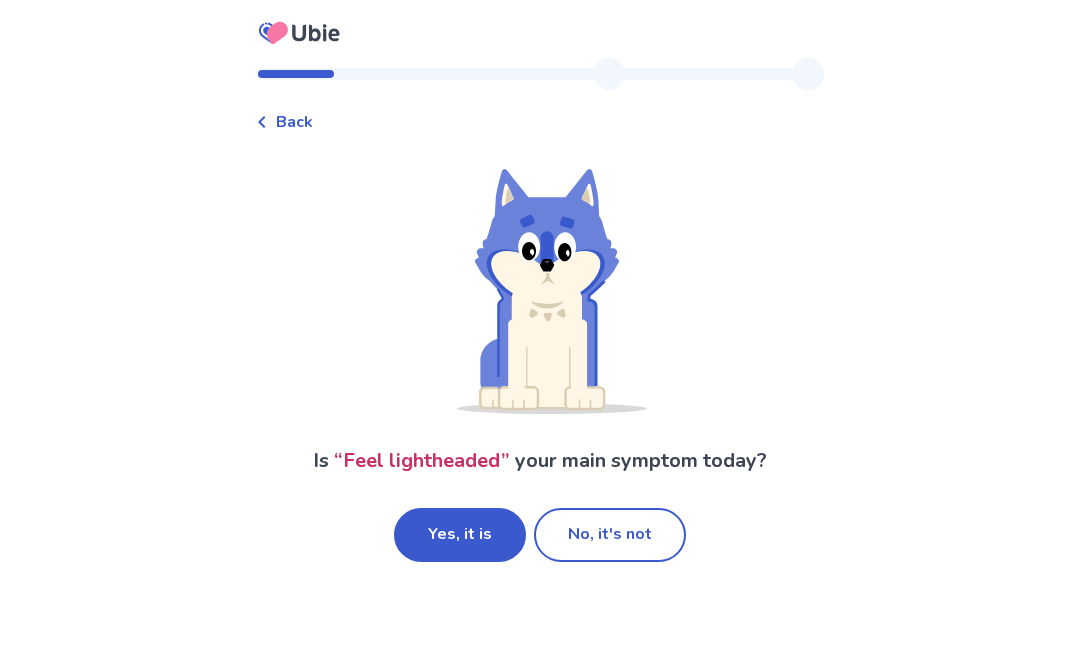 click on "Yes, it is" at bounding box center (460, 535) 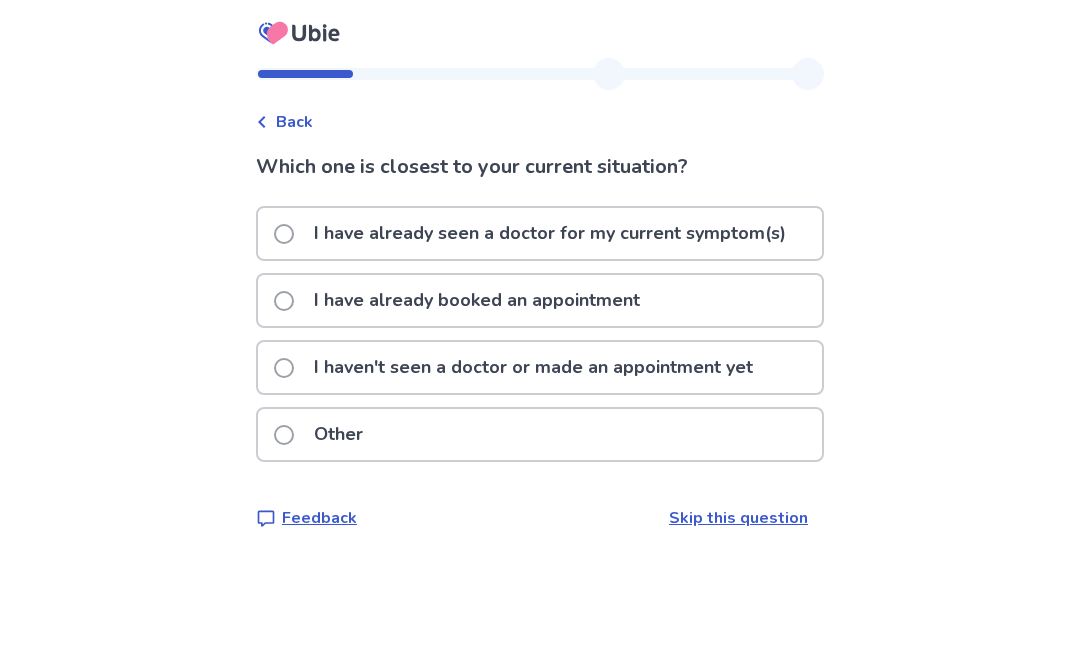 click on "I haven't seen a doctor or made an appointment yet" at bounding box center (519, 367) 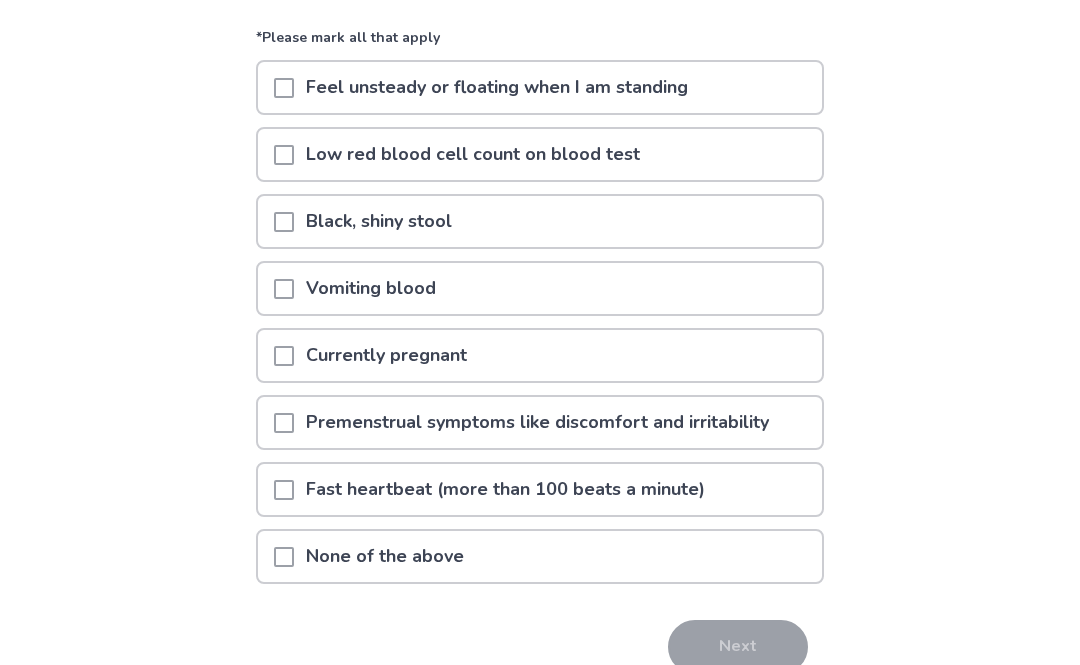 scroll, scrollTop: 210, scrollLeft: 0, axis: vertical 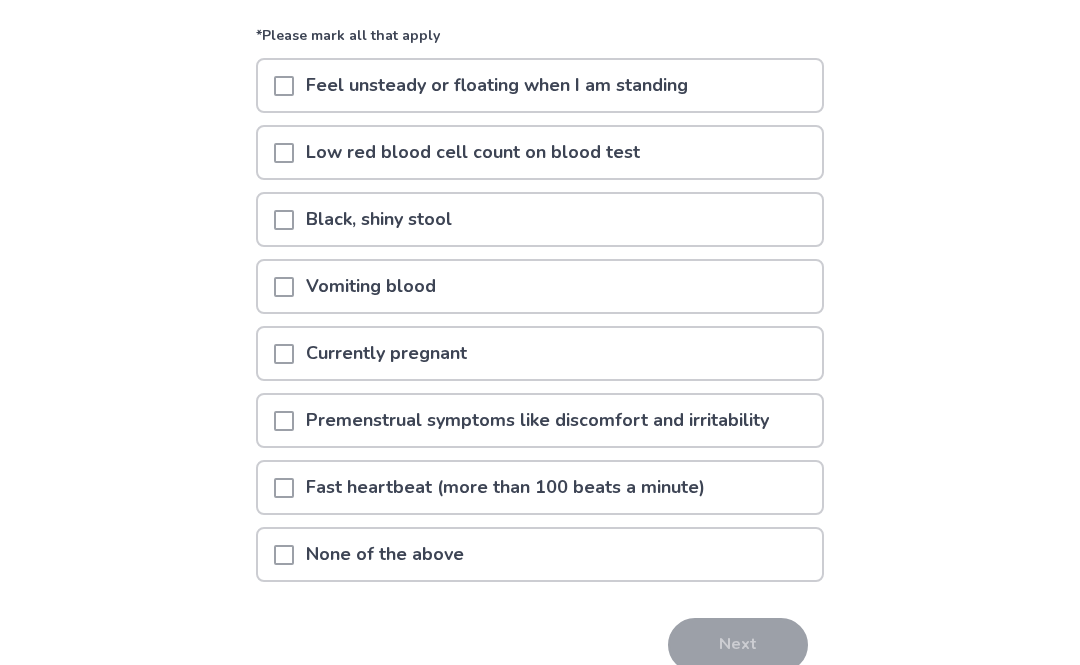 click at bounding box center (284, 556) 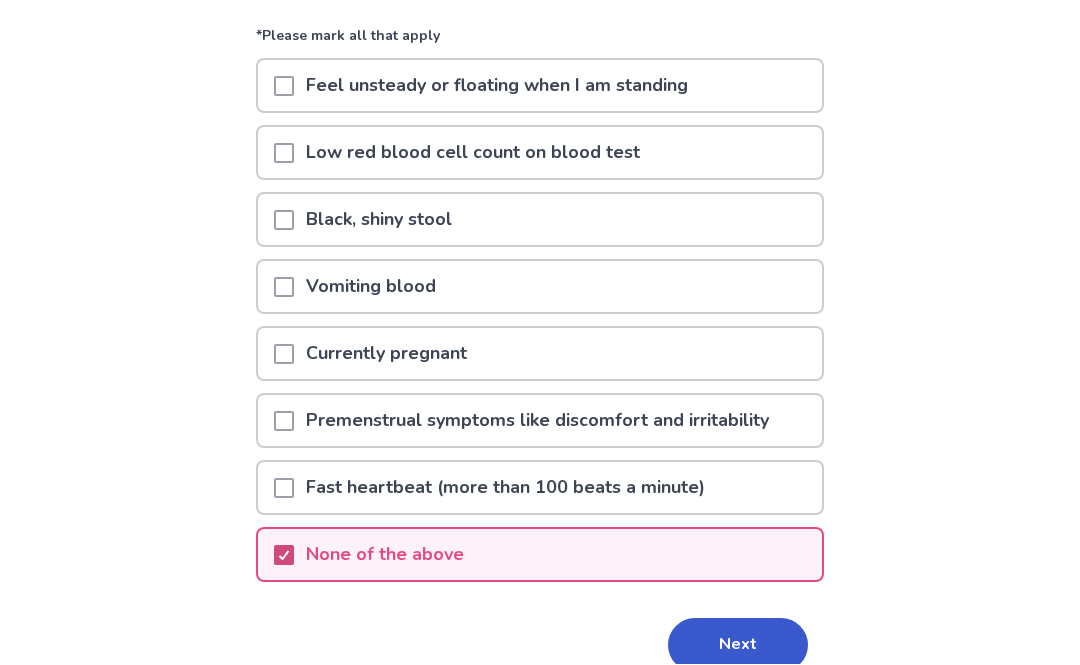 click on "Next" at bounding box center [738, 646] 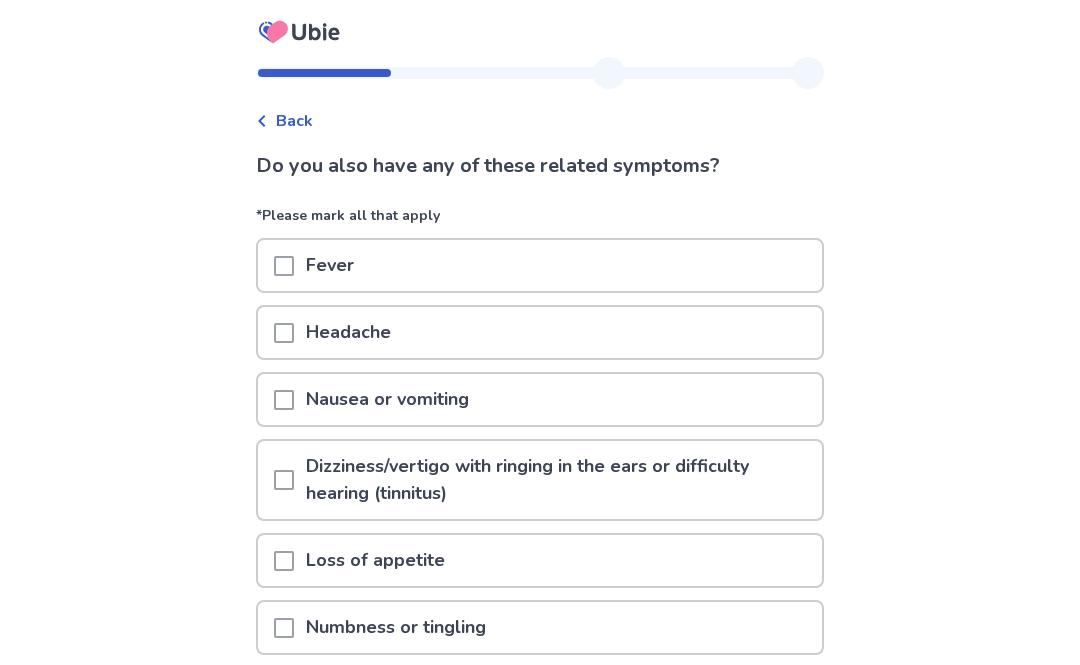 scroll, scrollTop: 0, scrollLeft: 0, axis: both 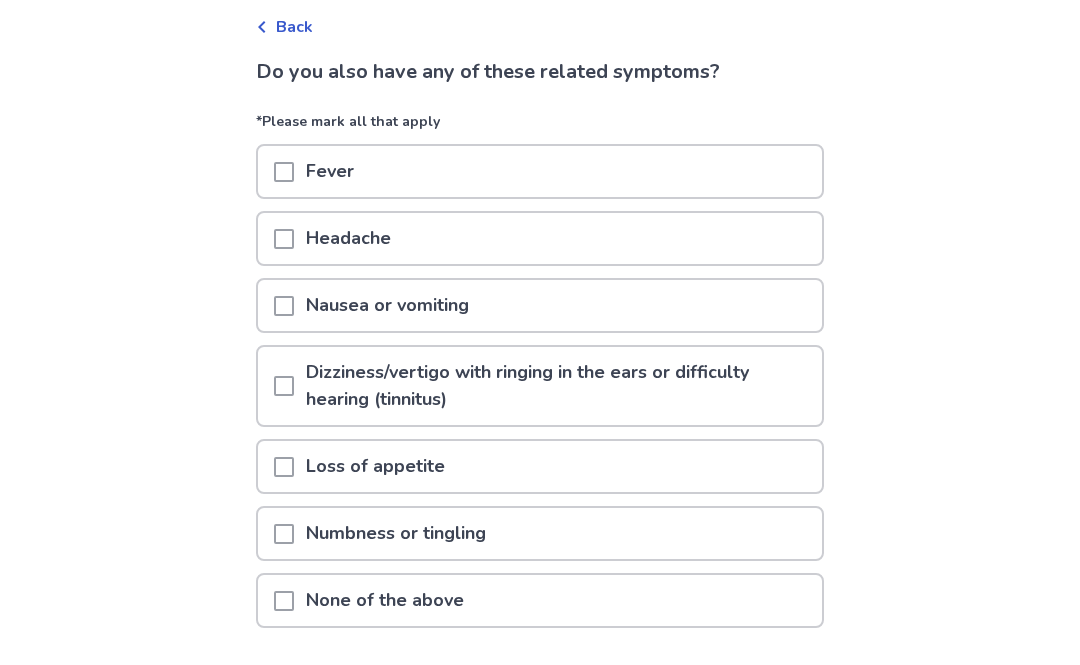 click at bounding box center [284, 240] 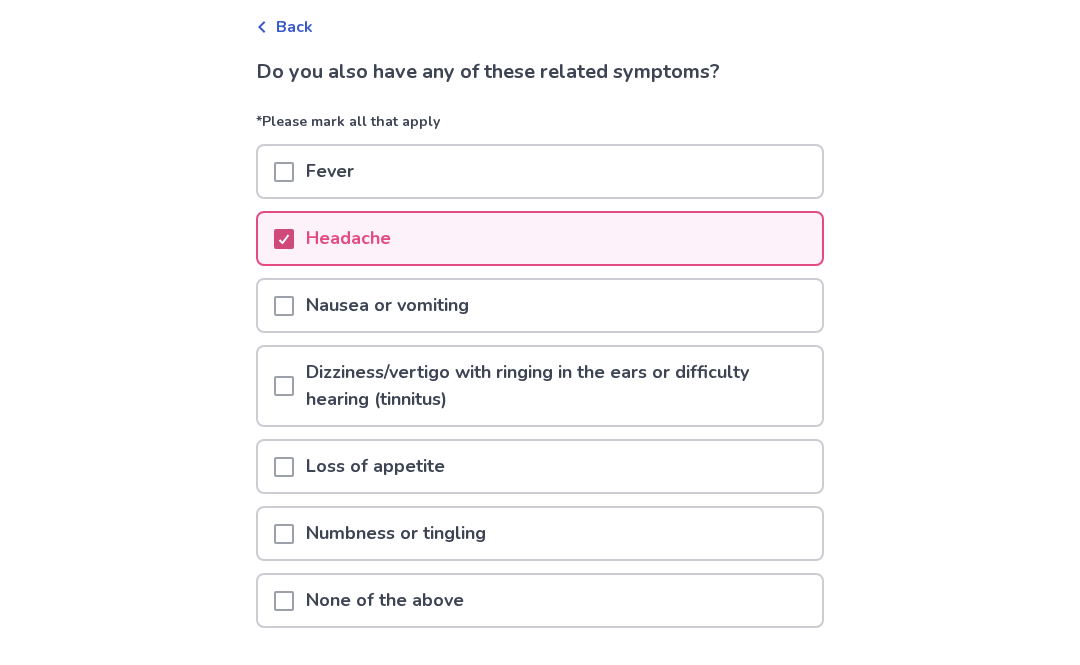 scroll, scrollTop: 95, scrollLeft: 0, axis: vertical 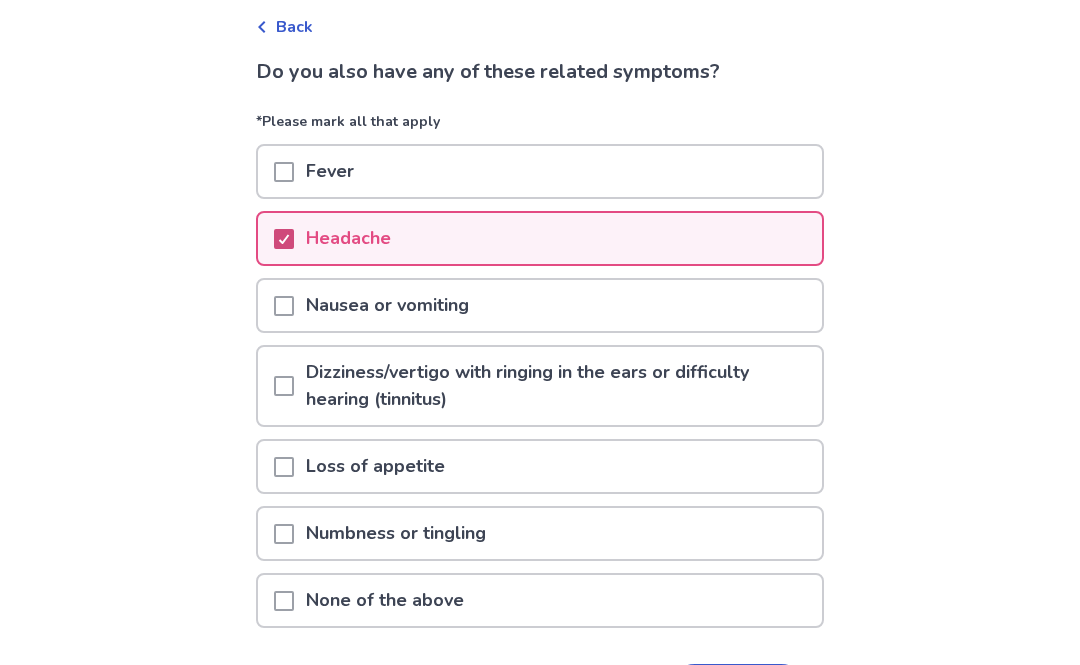 click at bounding box center [284, 386] 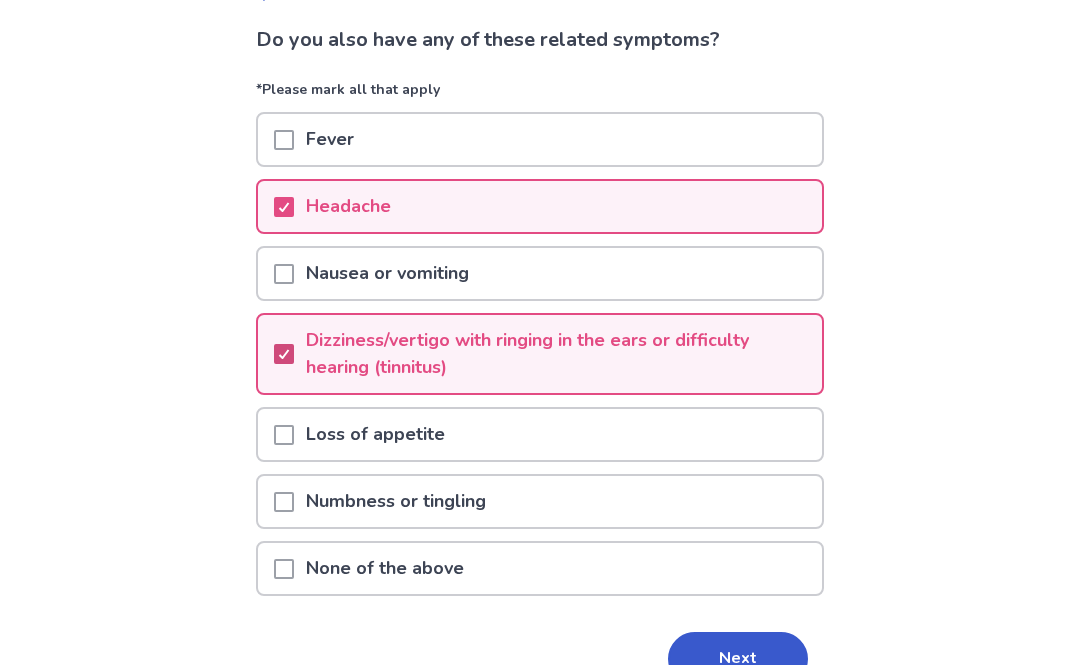 scroll, scrollTop: 140, scrollLeft: 0, axis: vertical 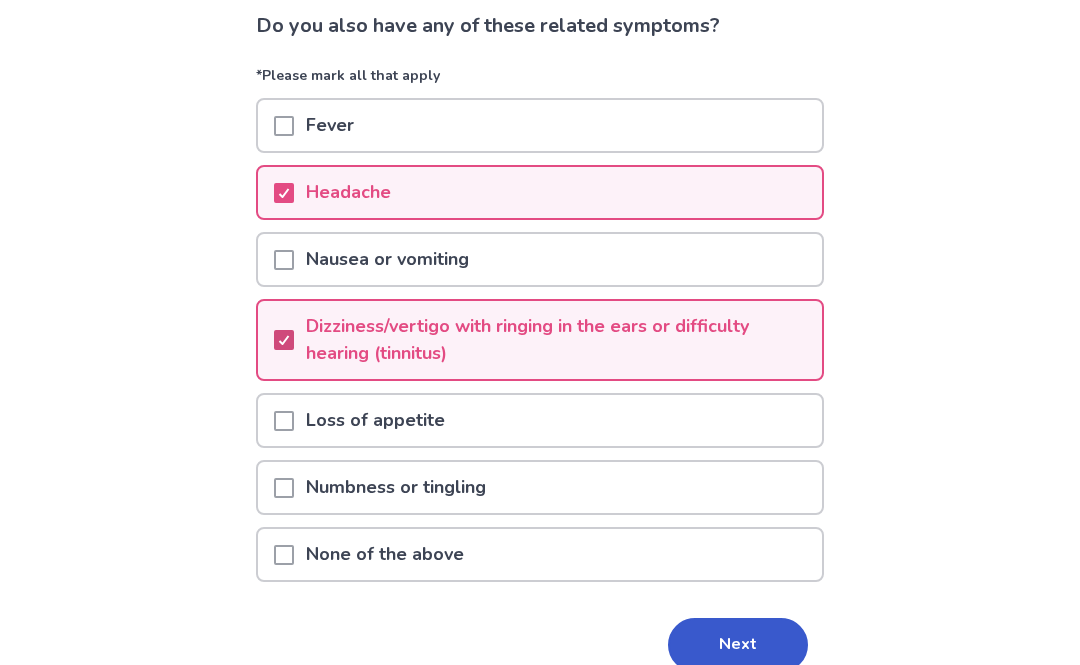 click on "Next" at bounding box center [738, 646] 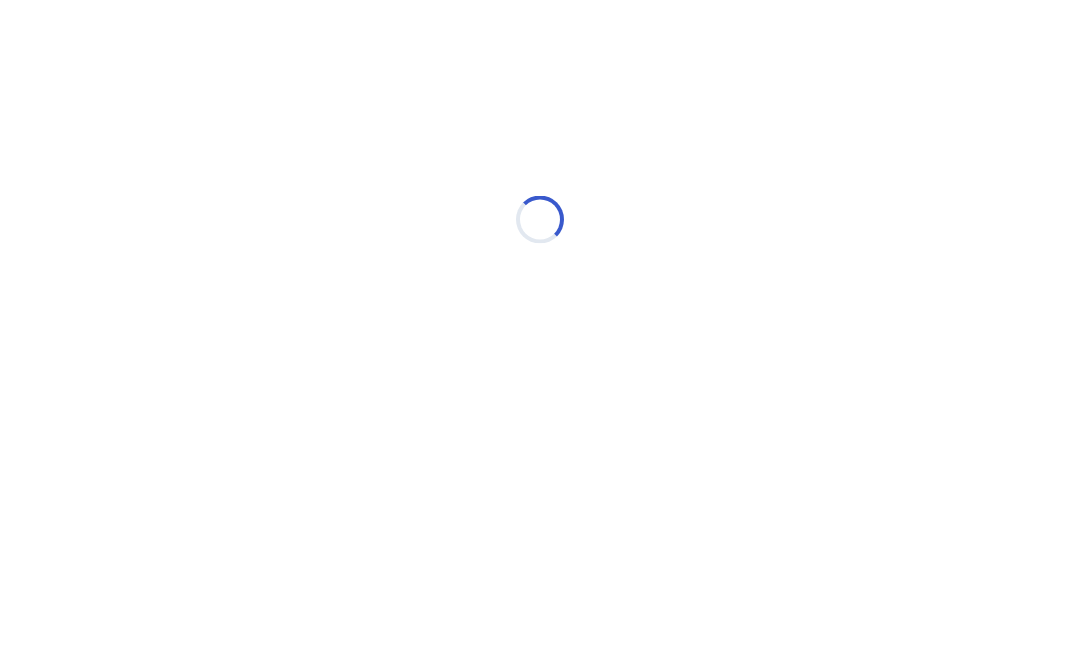 scroll, scrollTop: 0, scrollLeft: 0, axis: both 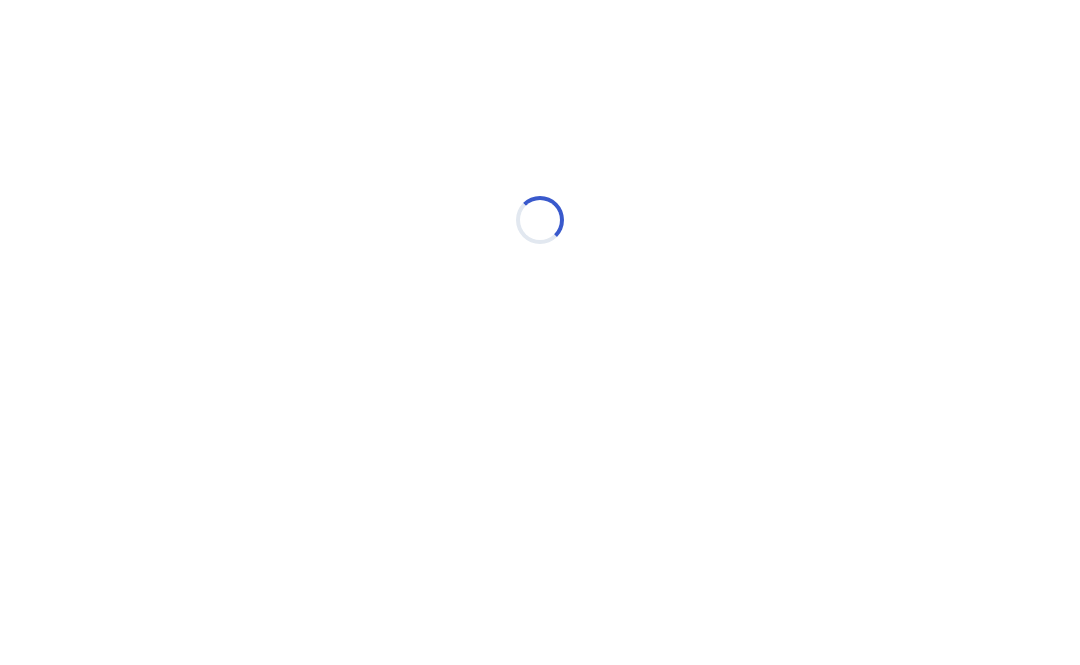 select on "*" 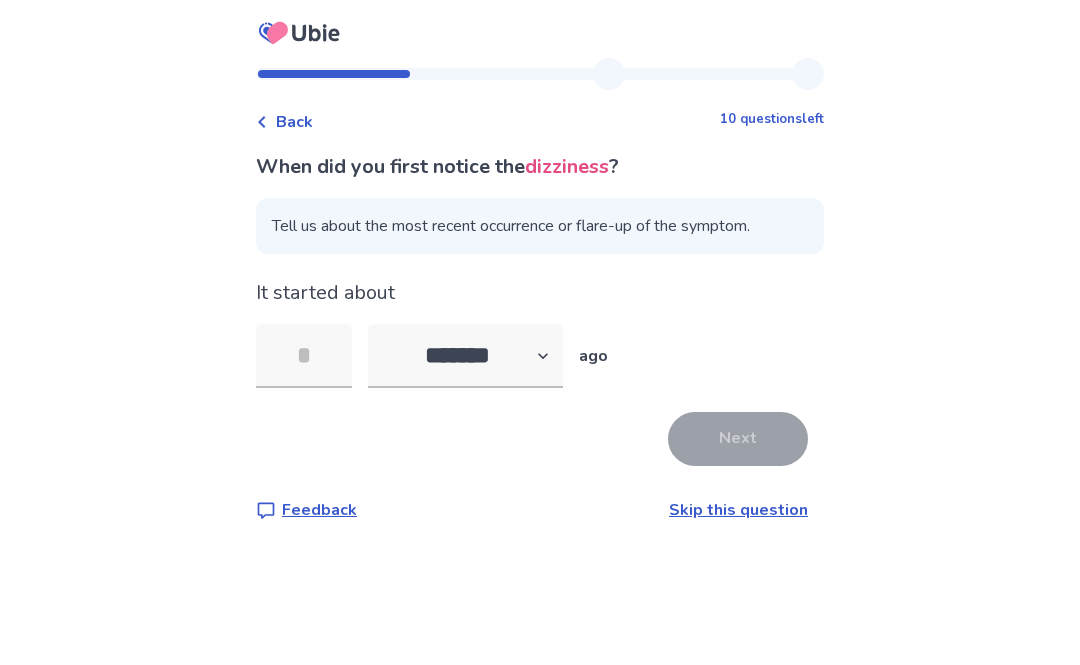 click at bounding box center [304, 356] 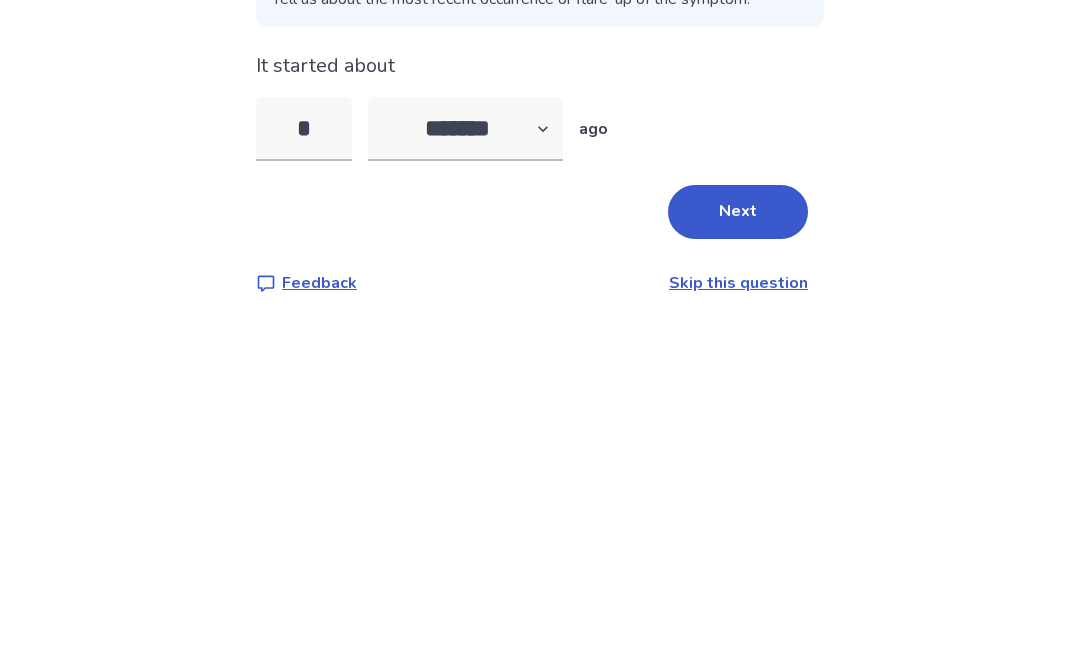 type on "**" 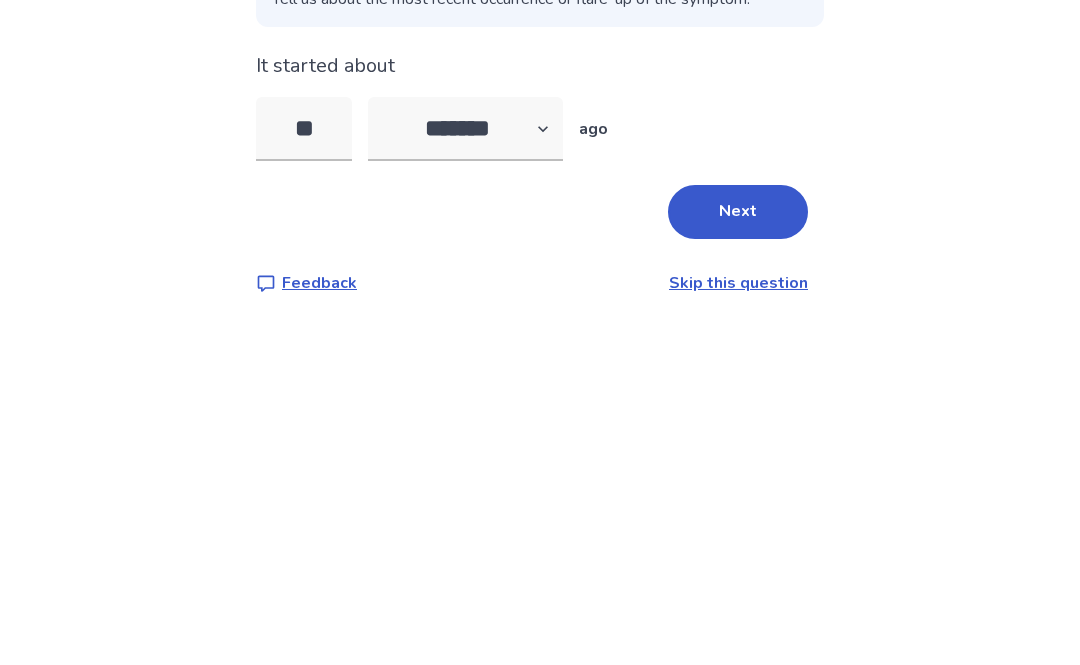 click on "Next" at bounding box center (738, 439) 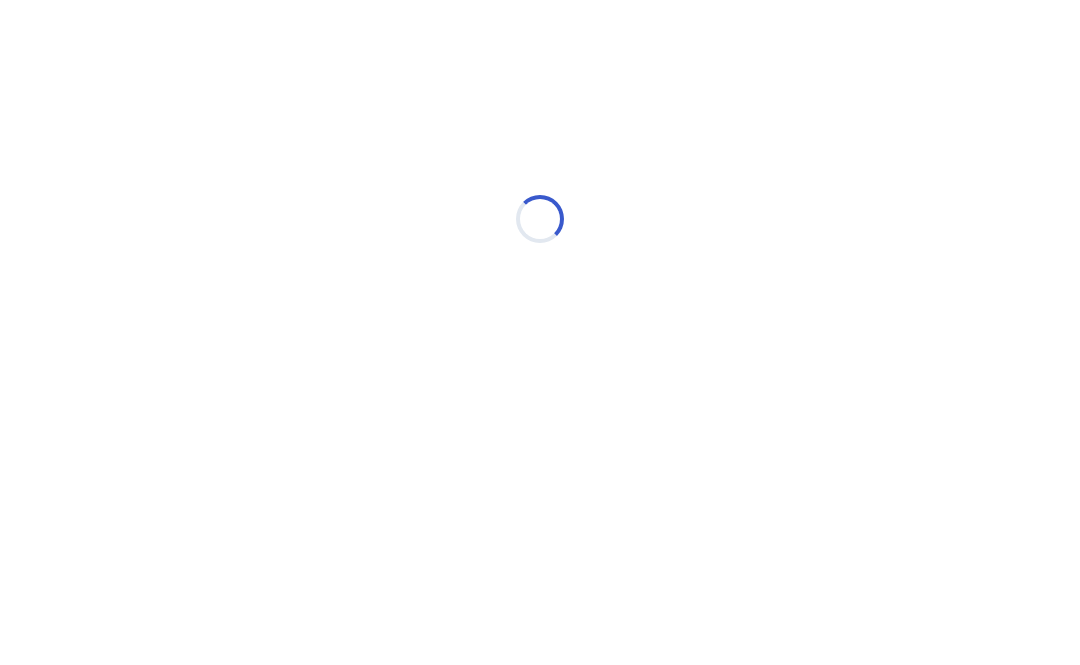 select on "*" 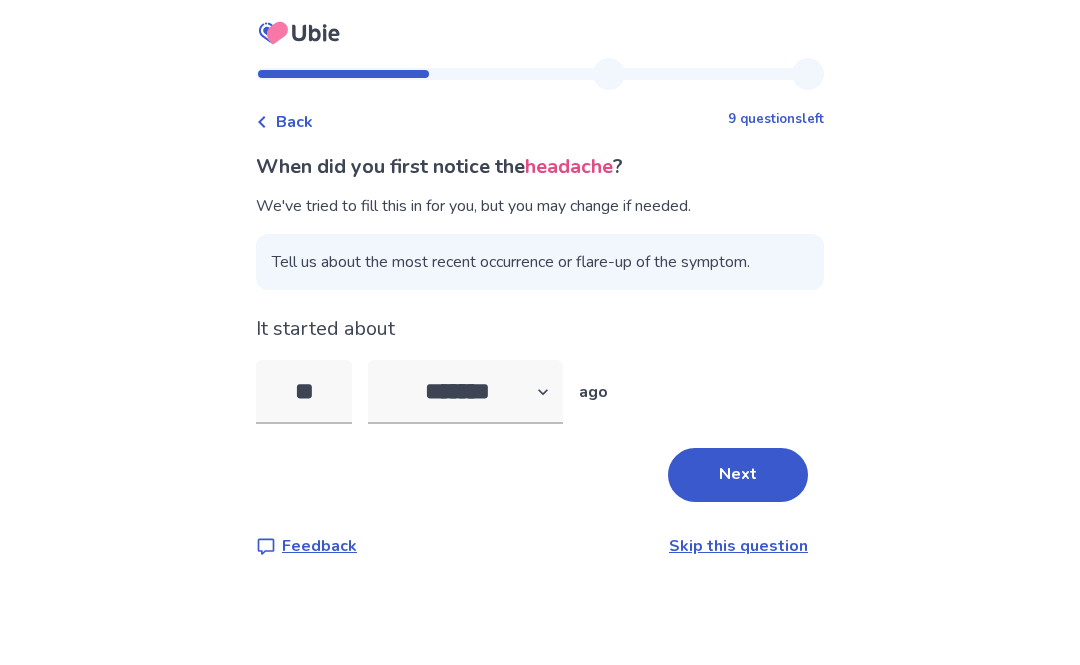 click on "**" at bounding box center (304, 392) 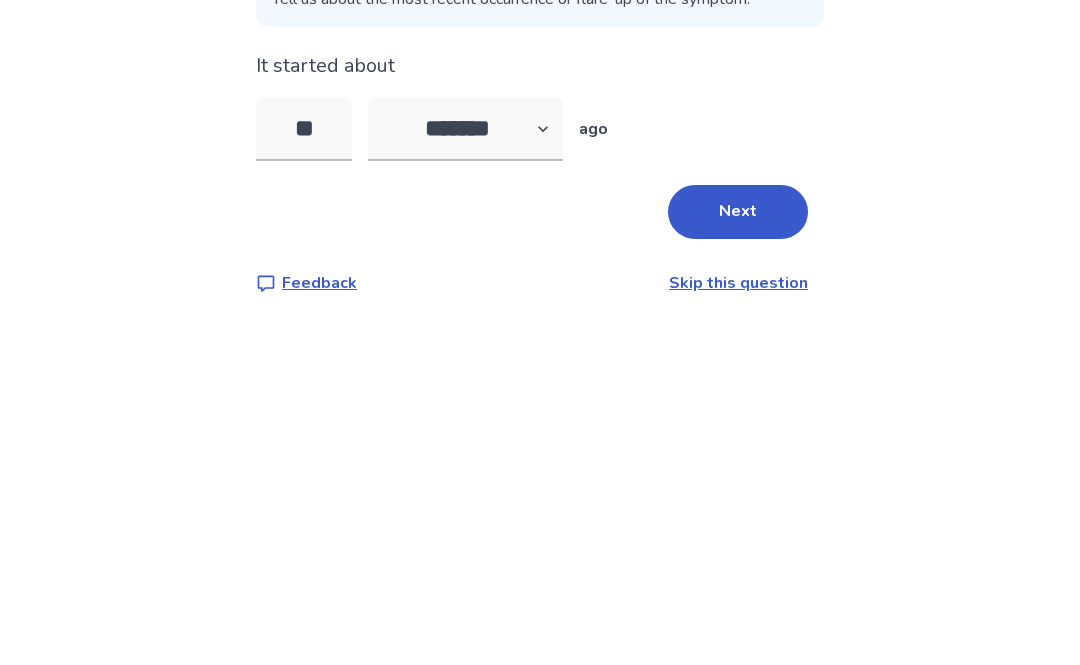type on "*" 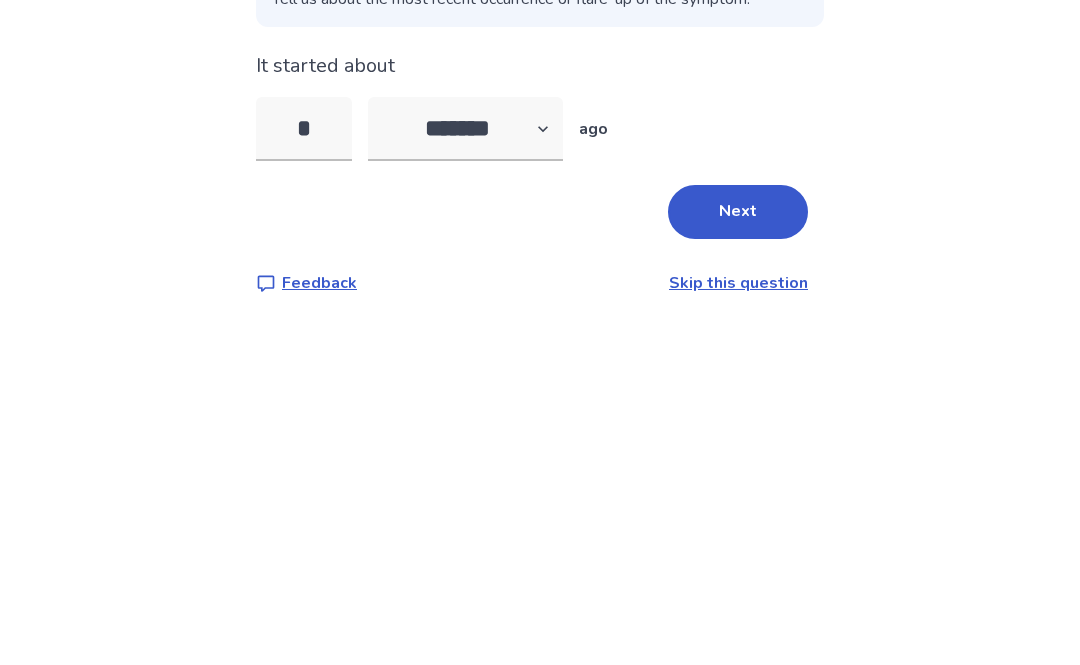 type on "**" 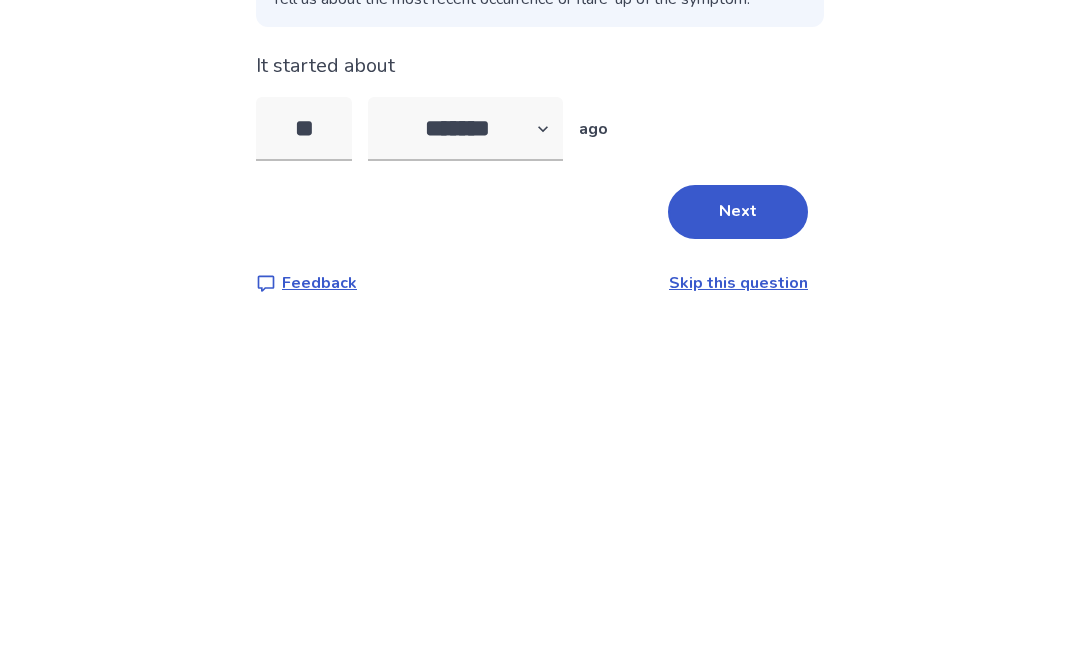 click on "Next" at bounding box center [738, 475] 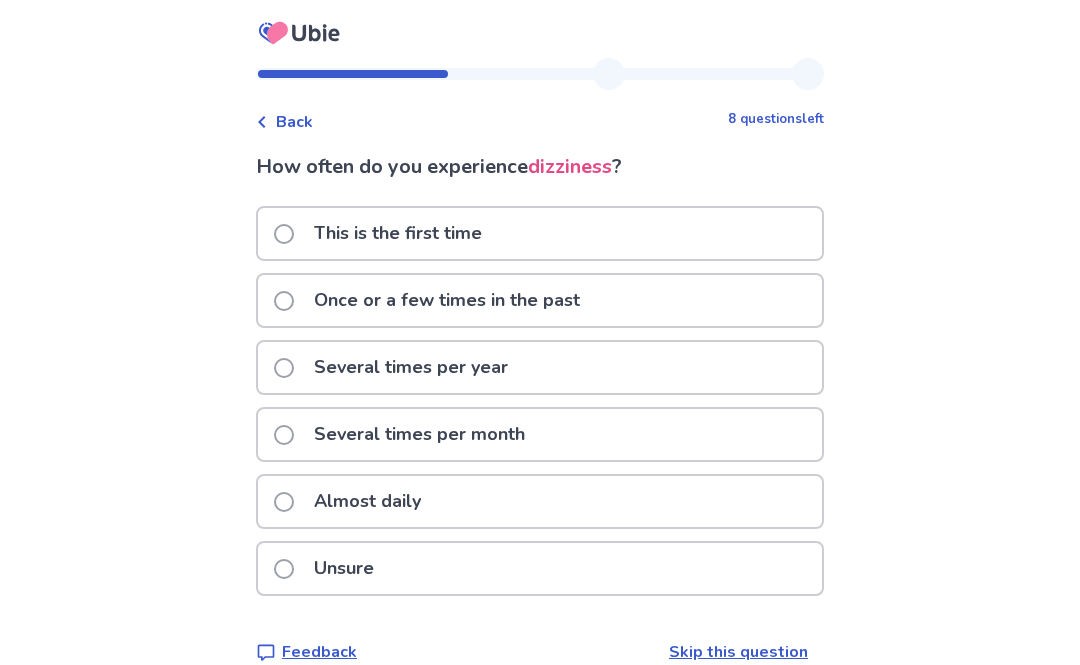 click at bounding box center (284, 502) 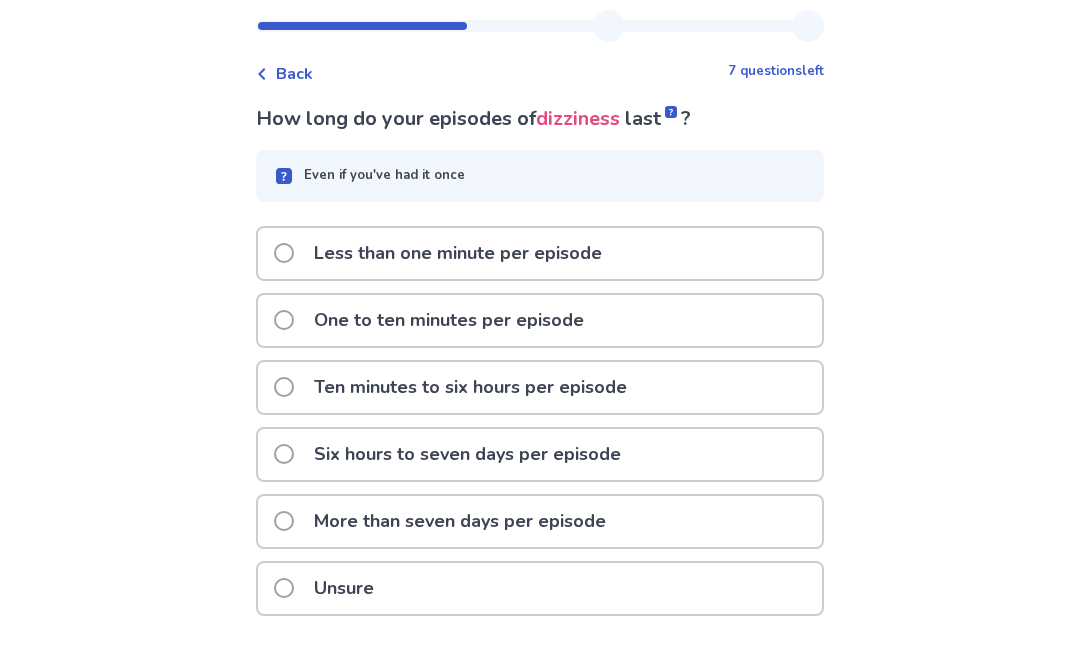 scroll, scrollTop: 2, scrollLeft: 0, axis: vertical 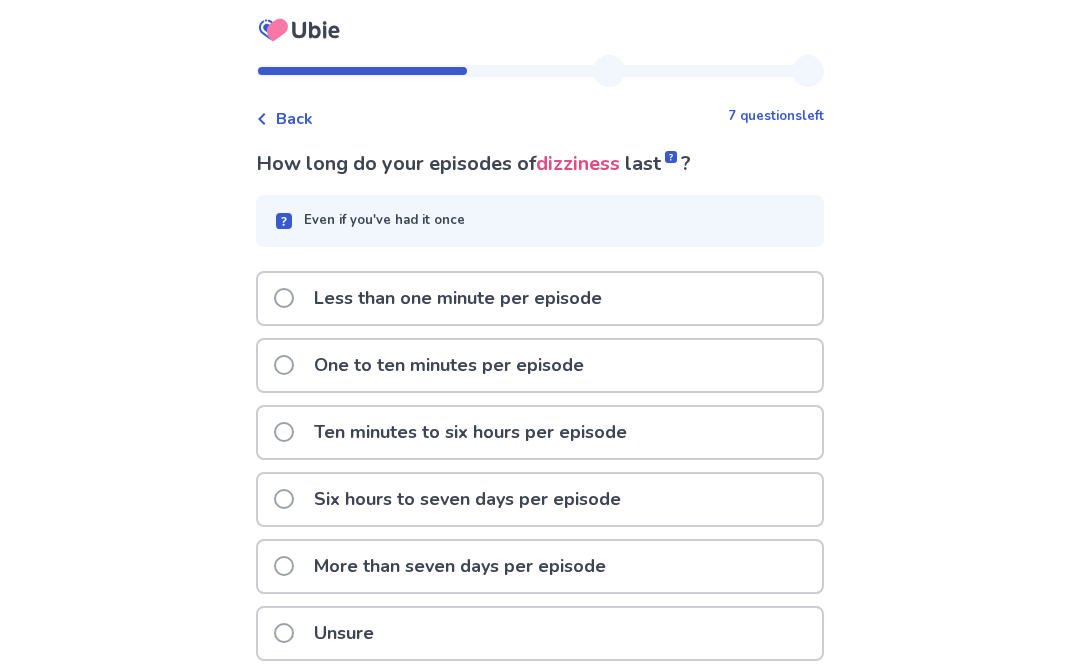 click at bounding box center (284, 567) 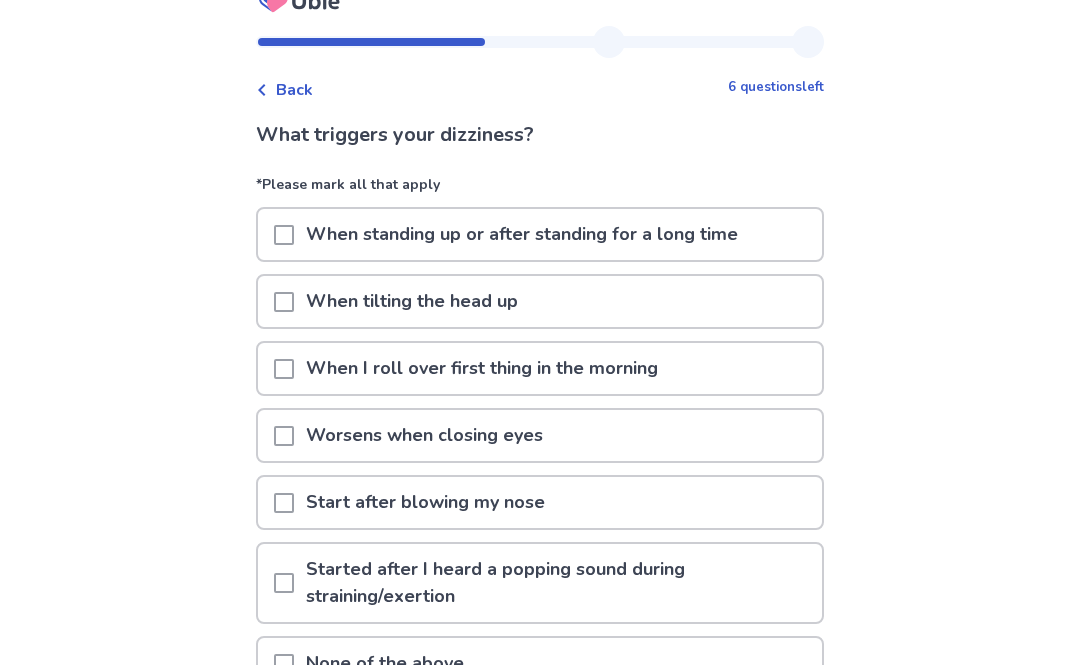 scroll, scrollTop: 31, scrollLeft: 0, axis: vertical 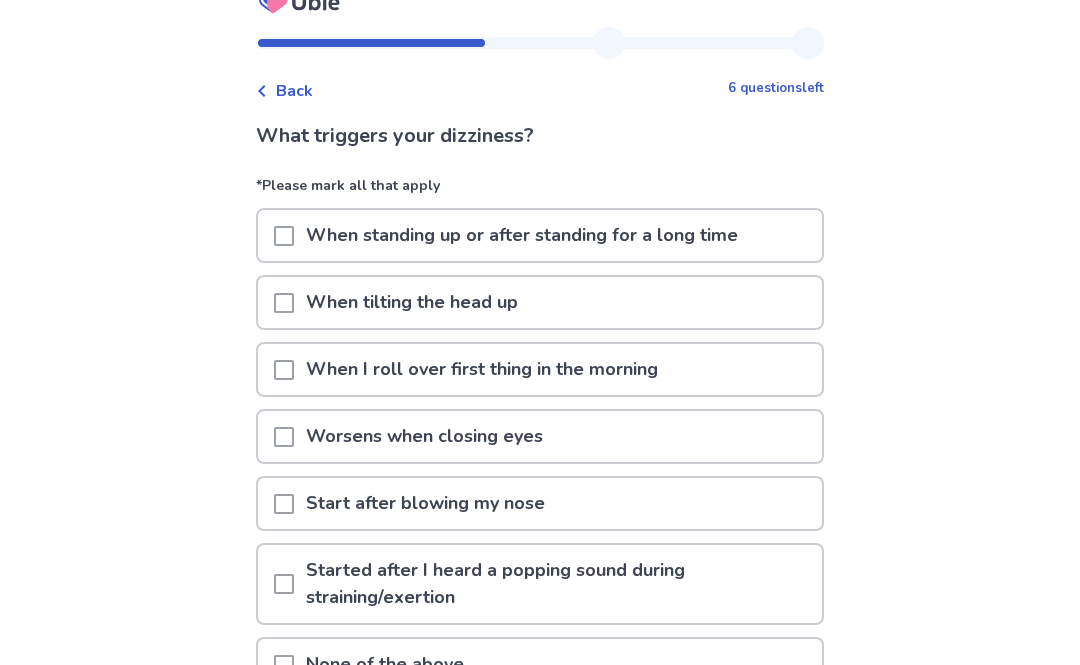 click at bounding box center [284, 236] 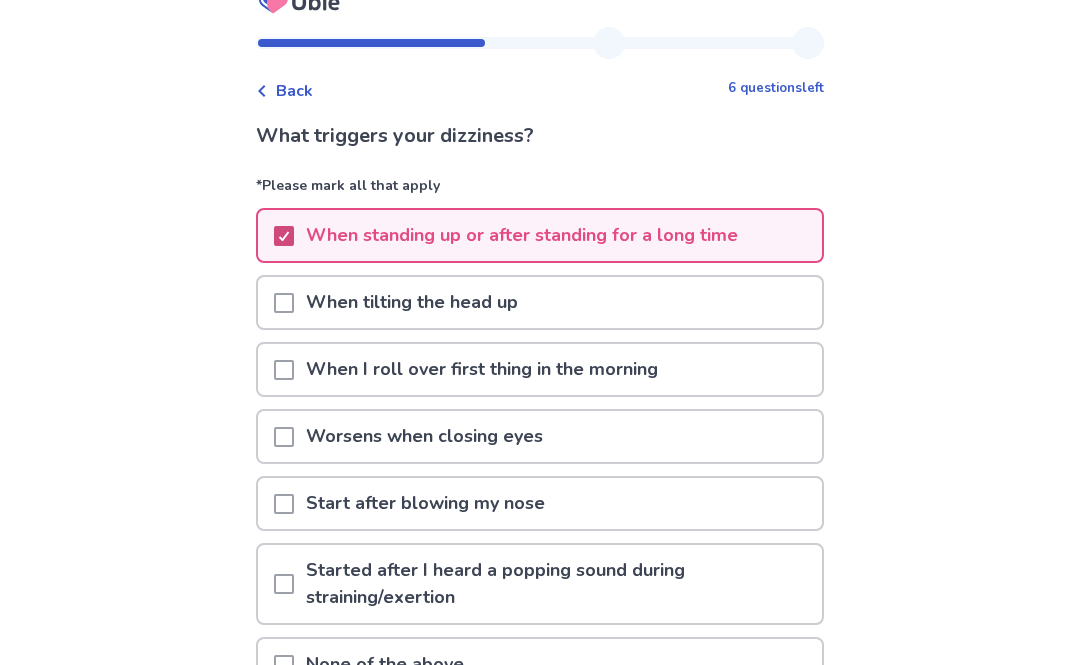 click on "Next" at bounding box center [738, 755] 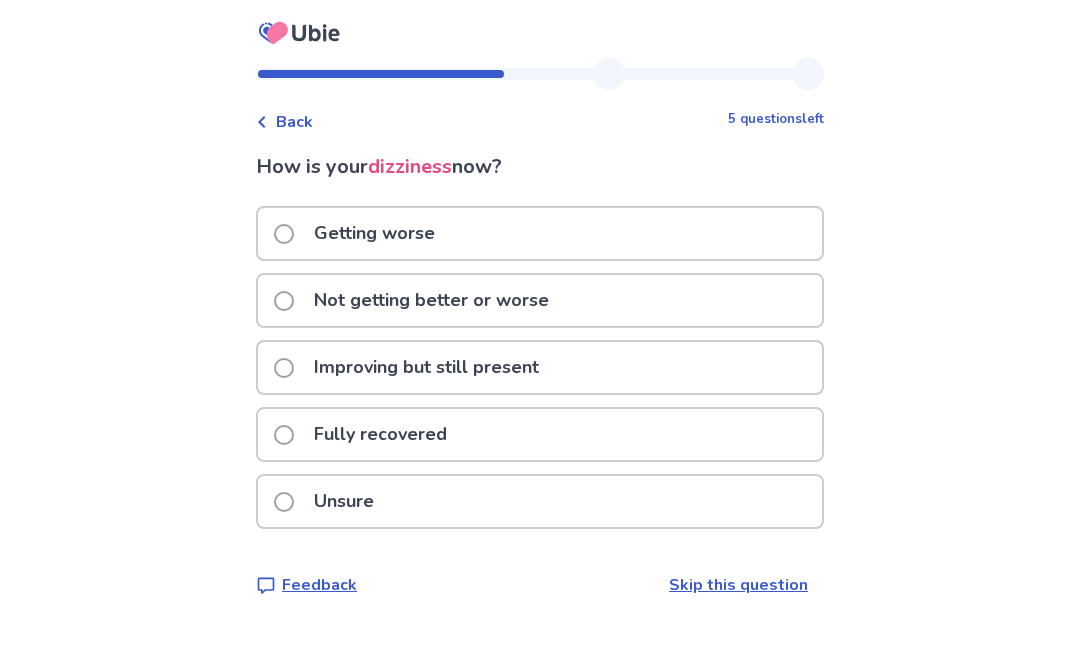 click at bounding box center [284, 301] 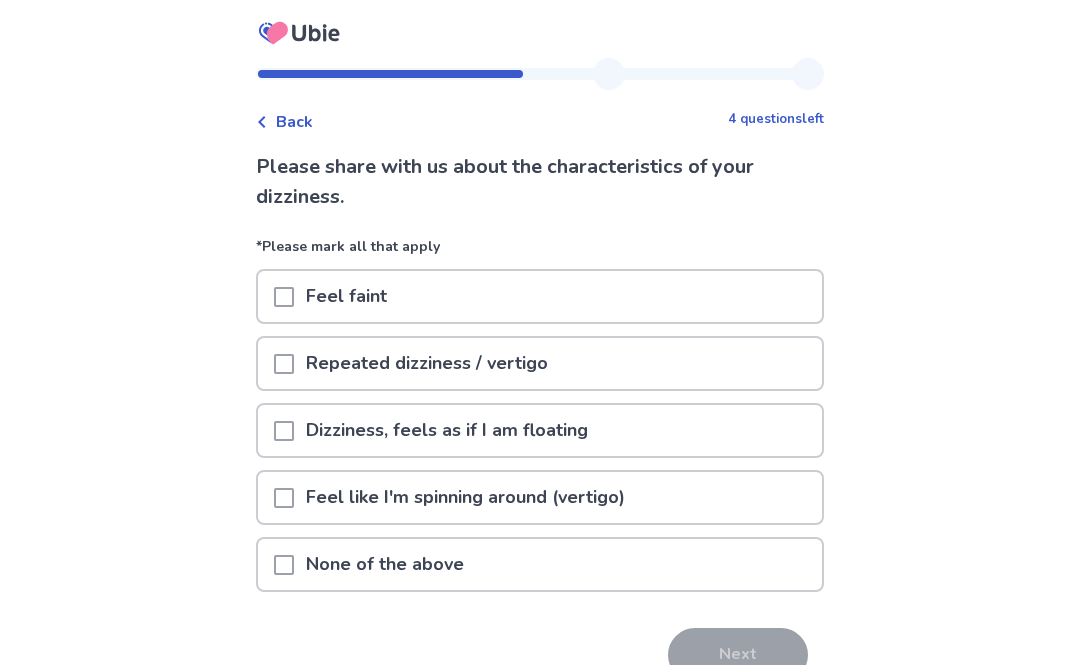 click at bounding box center (284, 431) 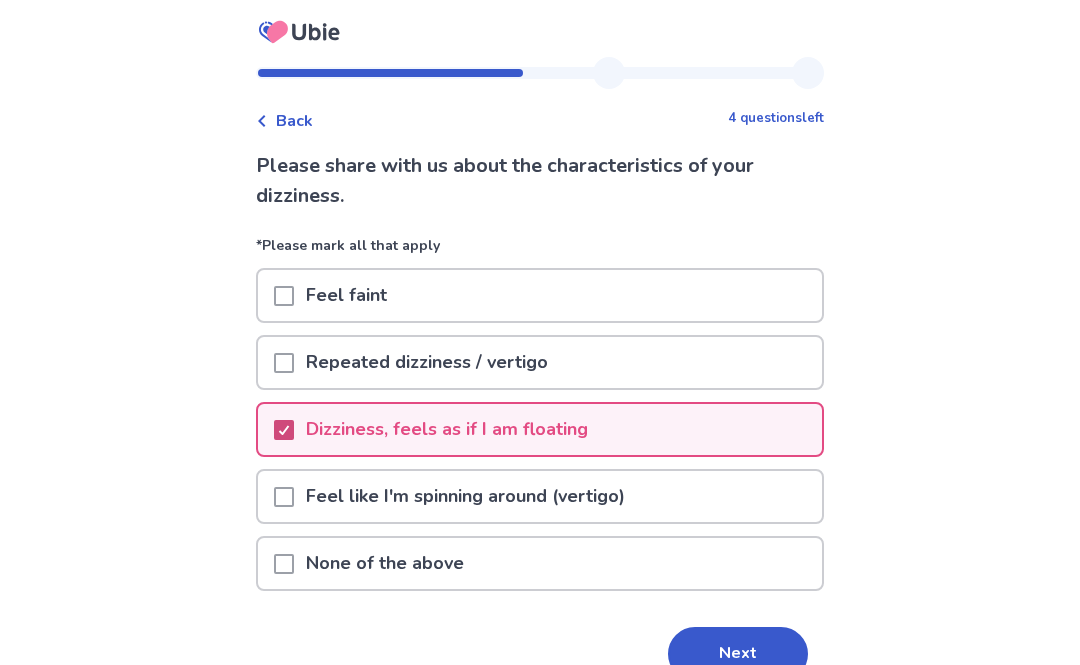 scroll, scrollTop: 9, scrollLeft: 0, axis: vertical 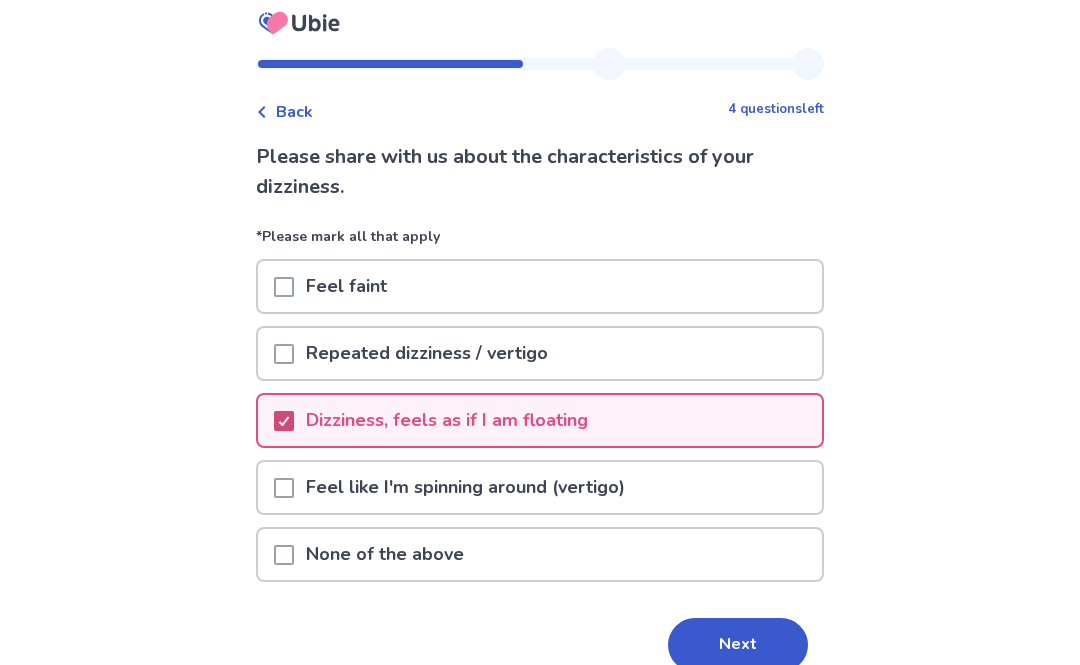 click on "Next" at bounding box center [738, 646] 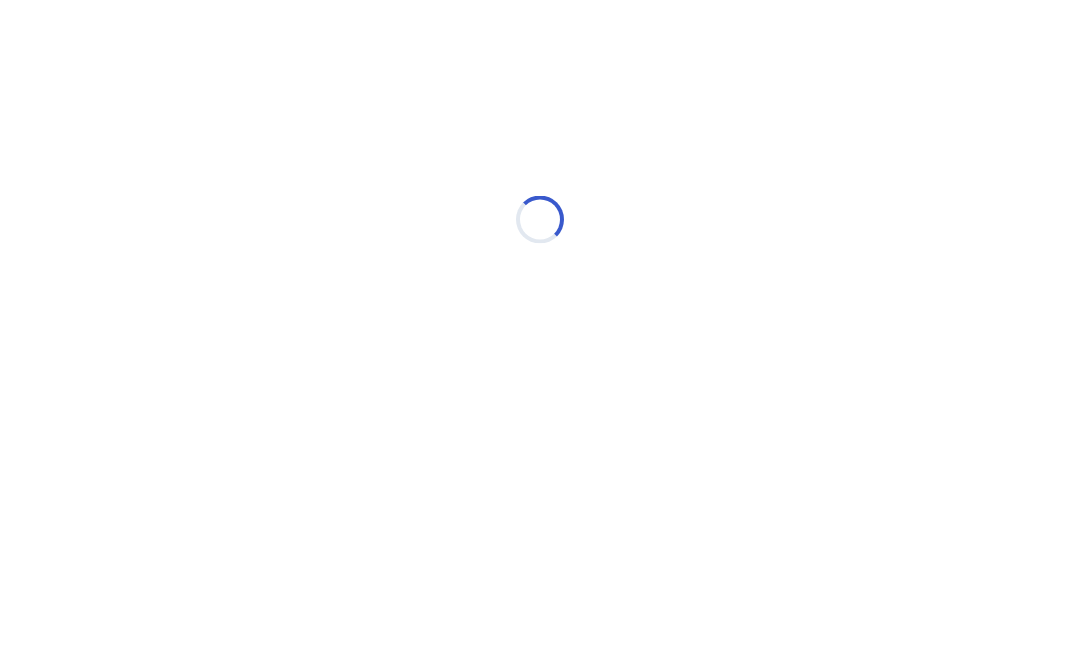 scroll, scrollTop: 0, scrollLeft: 0, axis: both 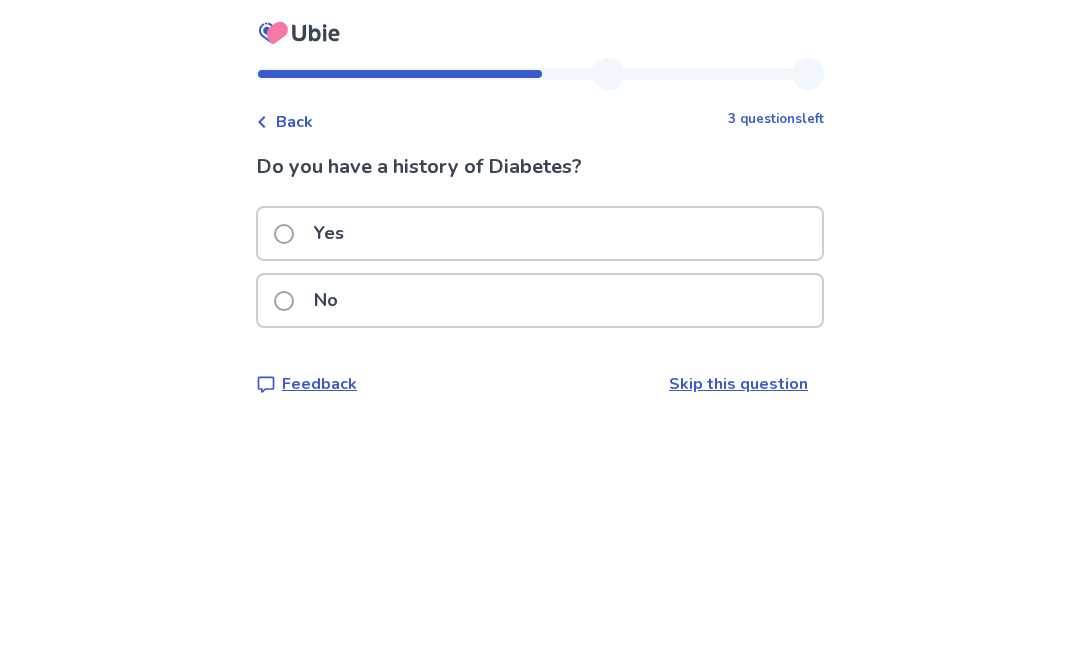click at bounding box center (284, 301) 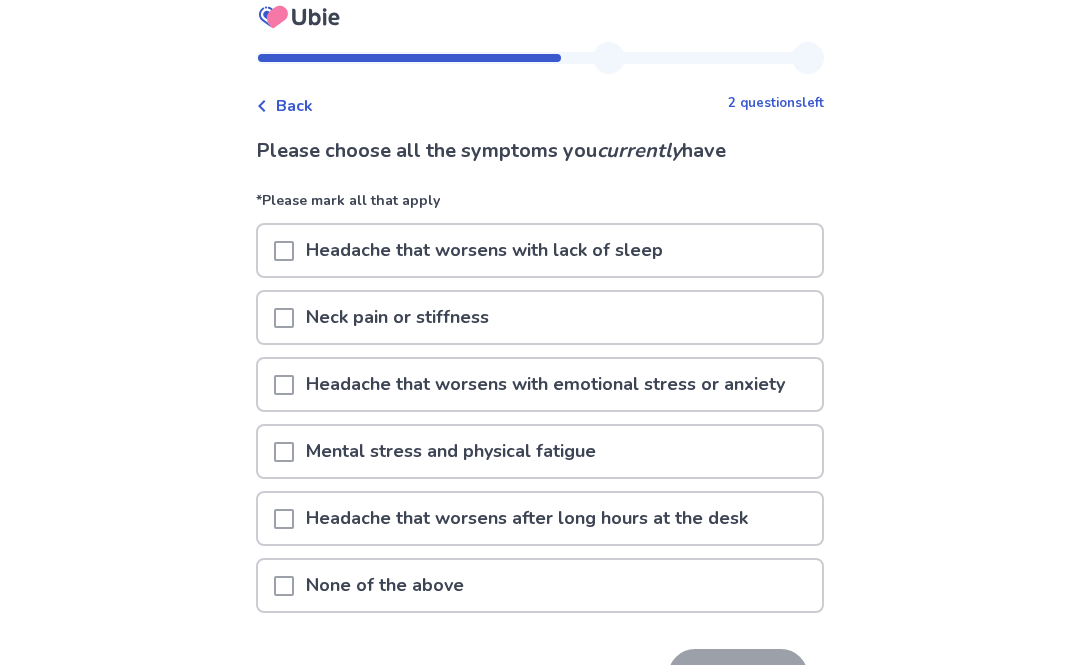 scroll, scrollTop: 46, scrollLeft: 0, axis: vertical 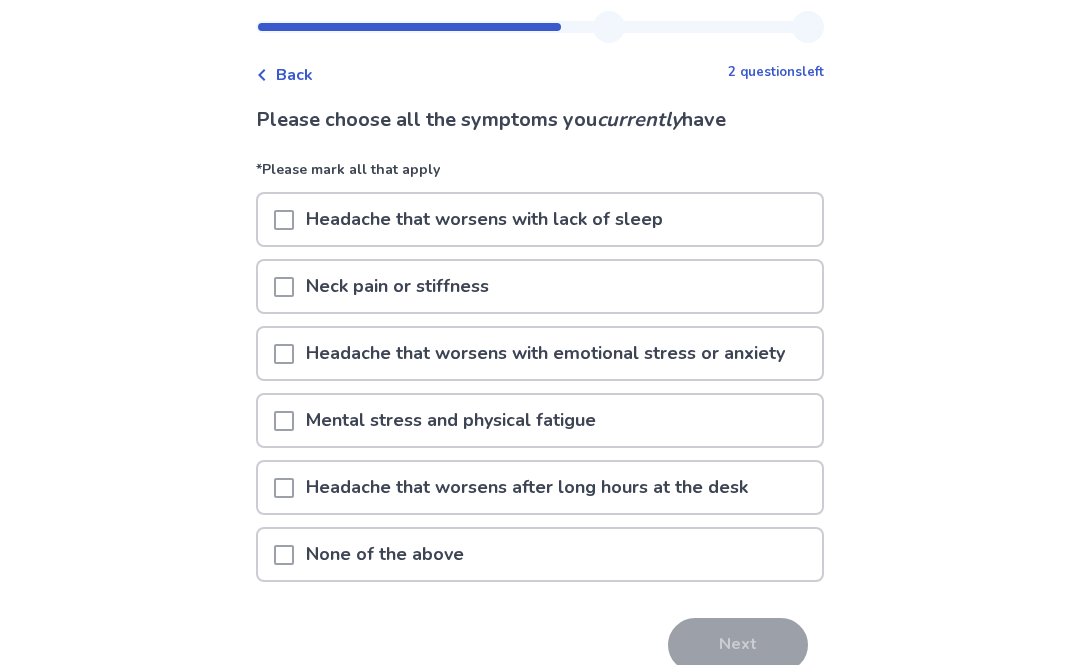 click at bounding box center [284, 355] 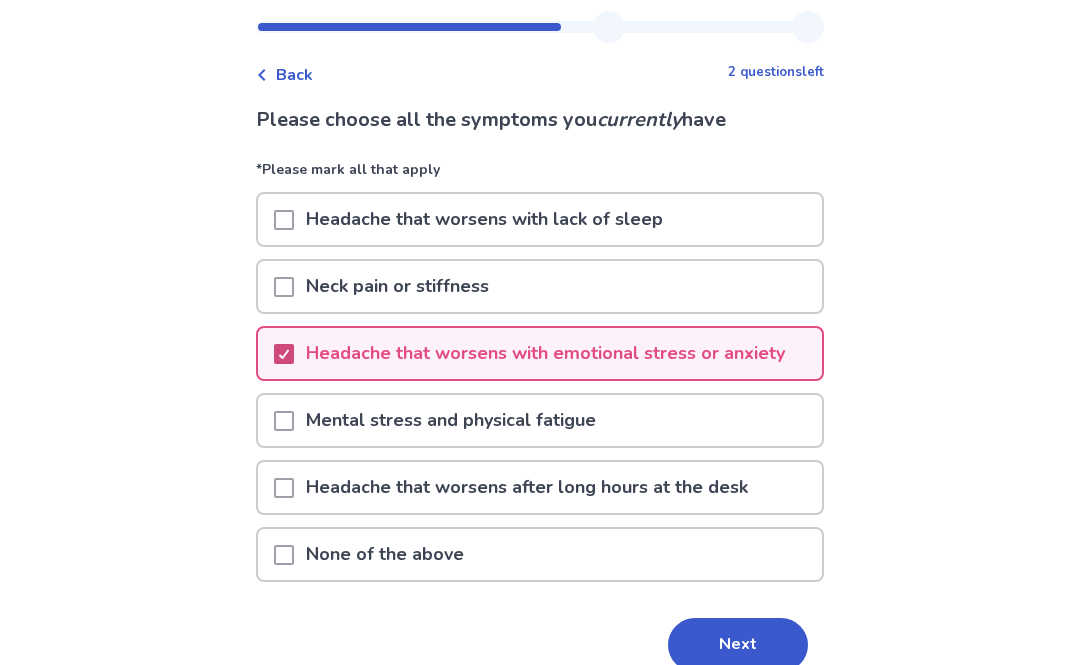 scroll, scrollTop: 46, scrollLeft: 0, axis: vertical 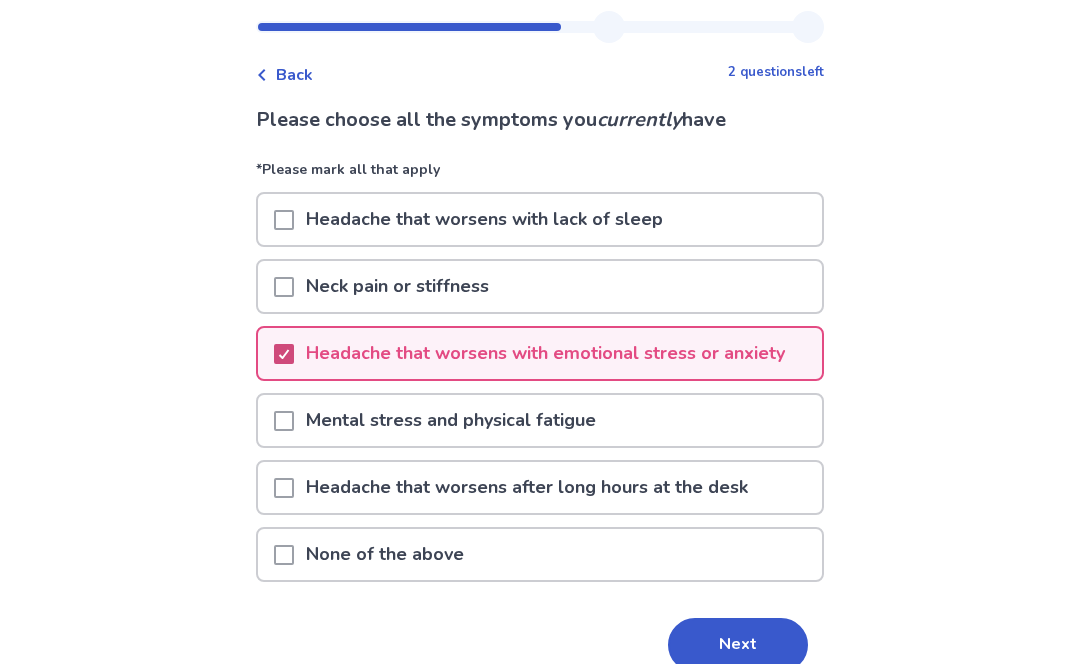click on "Next" at bounding box center [738, 646] 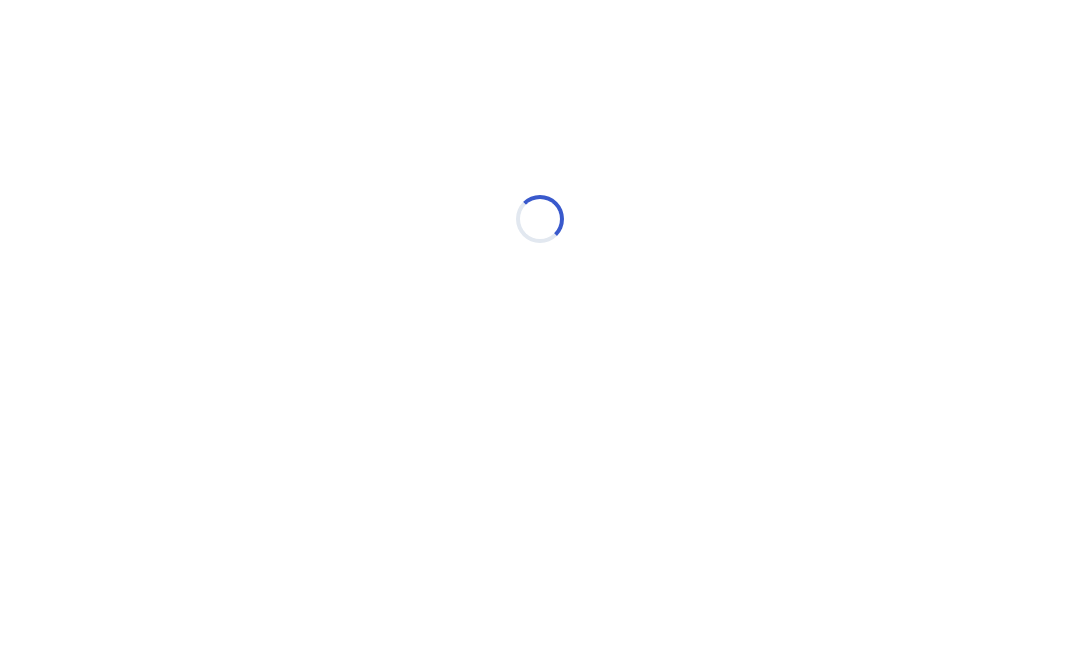 scroll, scrollTop: 0, scrollLeft: 0, axis: both 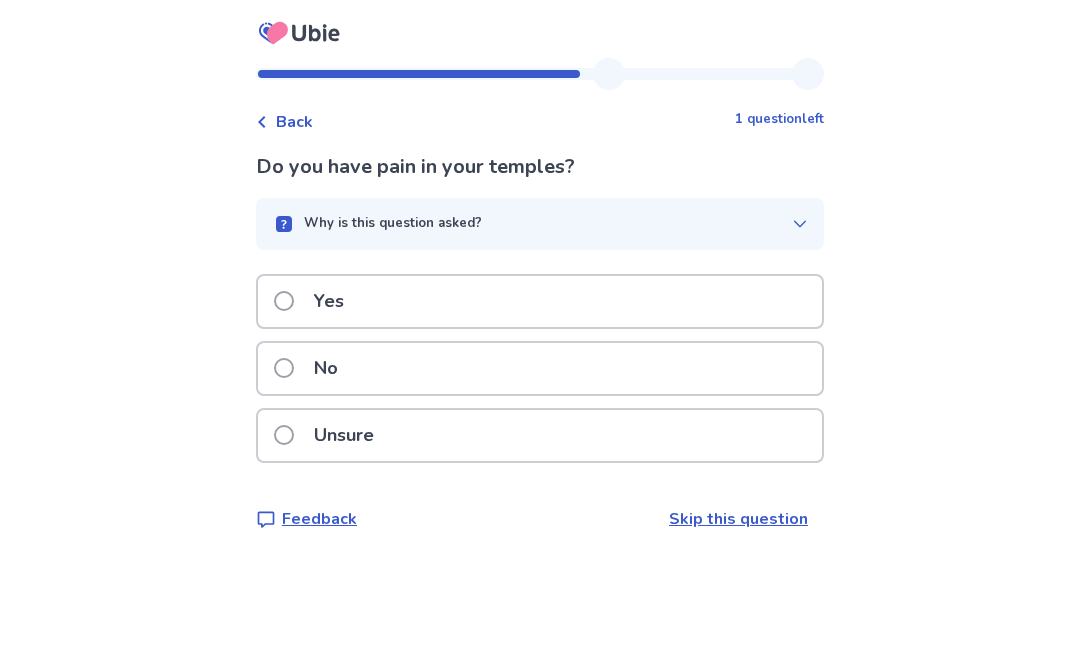 click at bounding box center [284, 368] 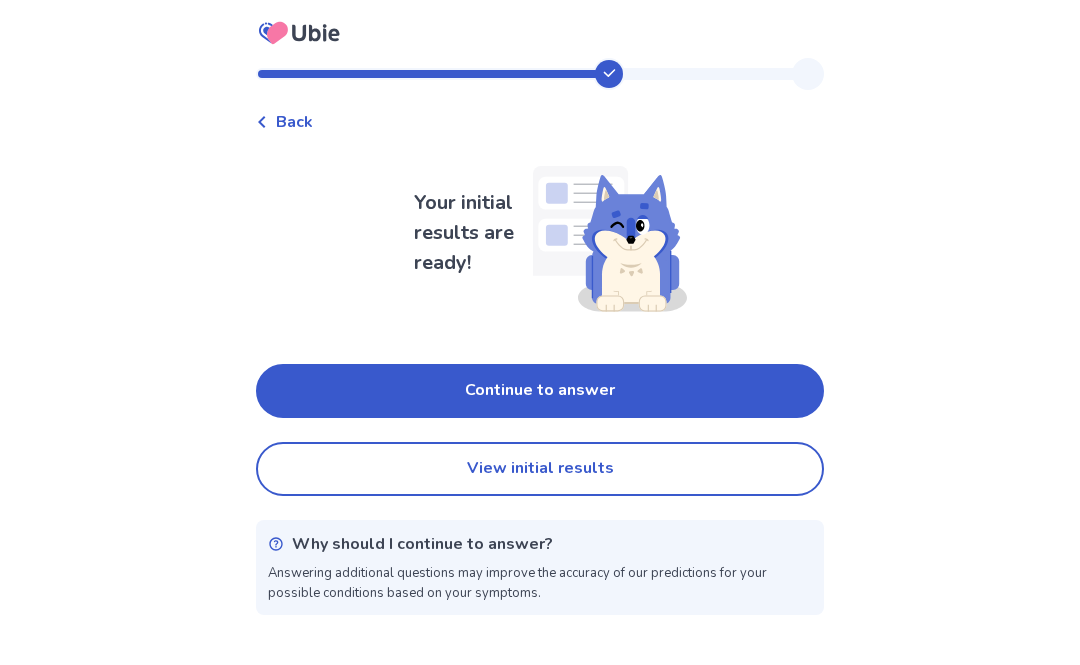click on "Continue to answer" at bounding box center [540, 391] 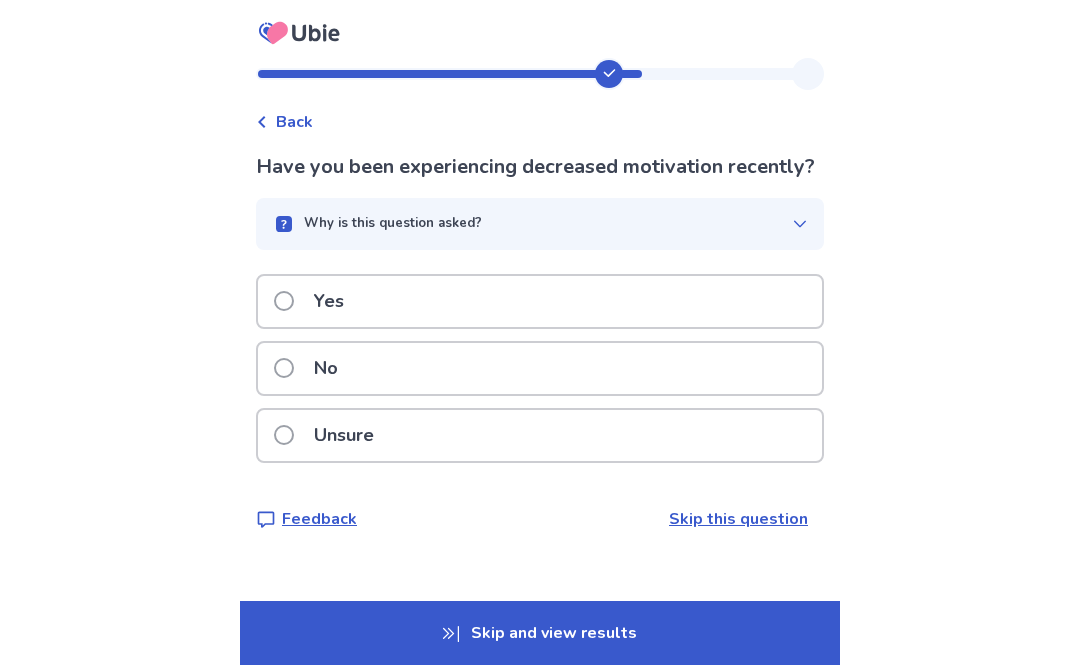 click at bounding box center (284, 301) 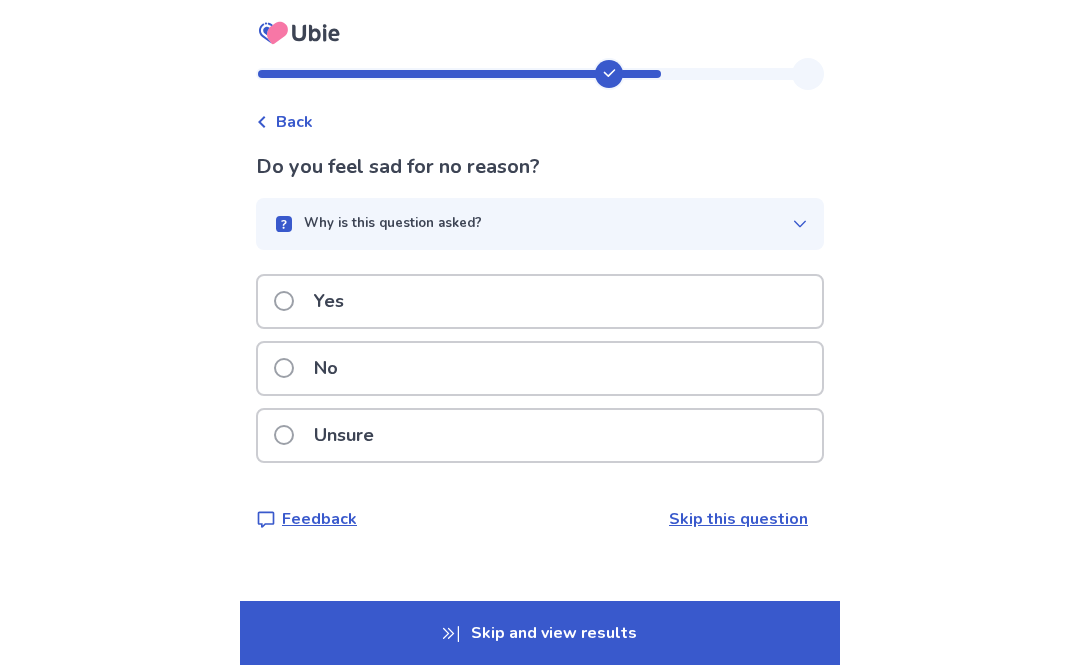 click at bounding box center [284, 368] 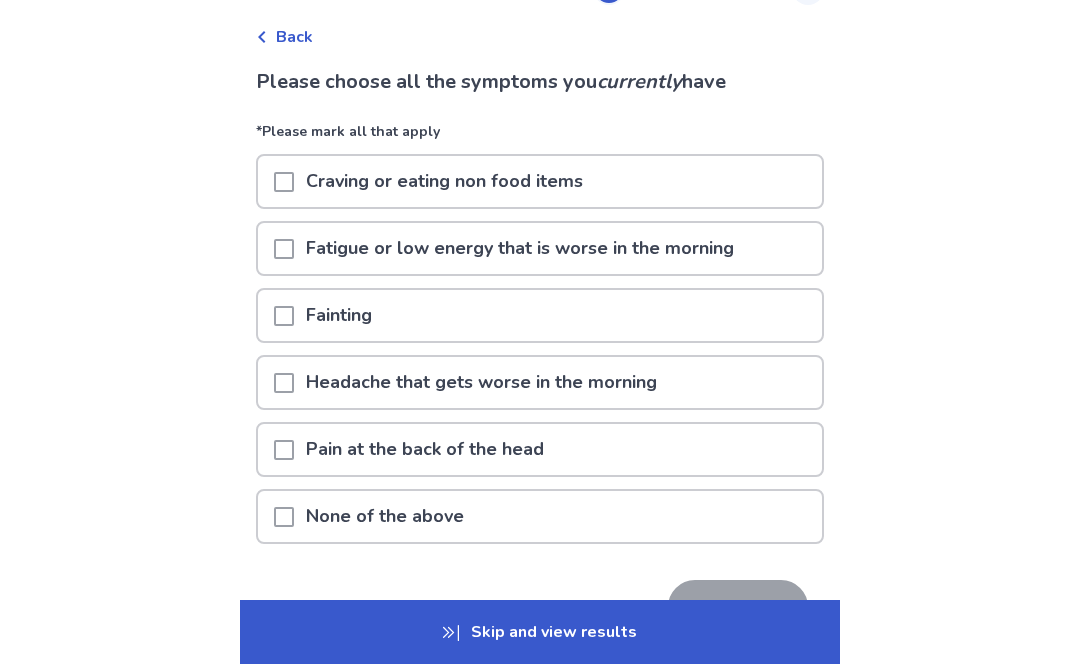scroll, scrollTop: 85, scrollLeft: 0, axis: vertical 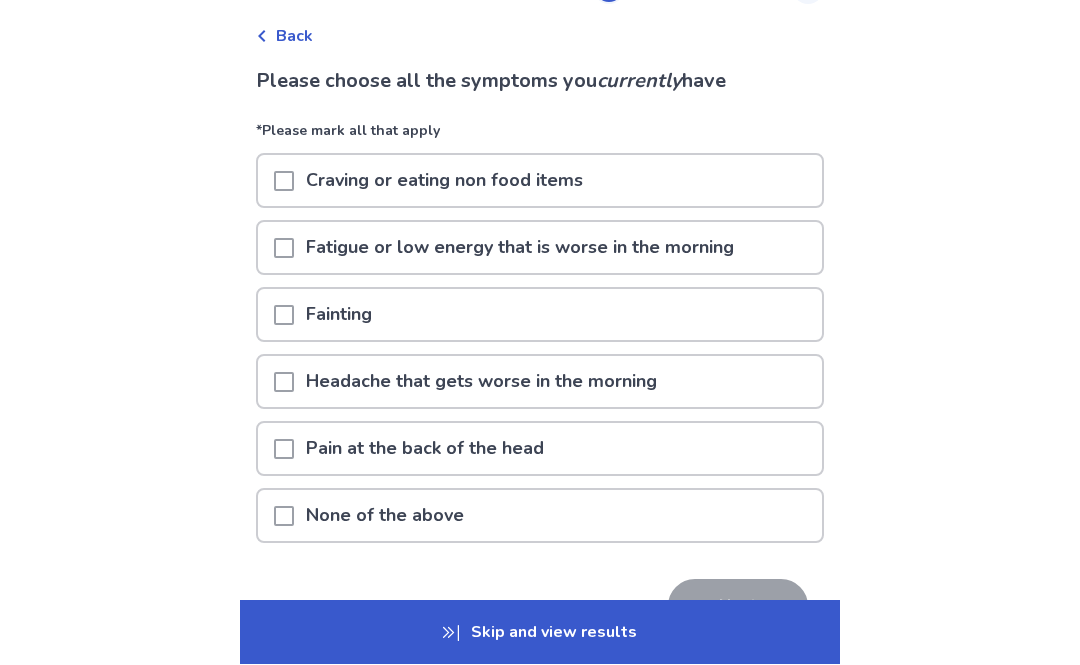 click at bounding box center [284, 517] 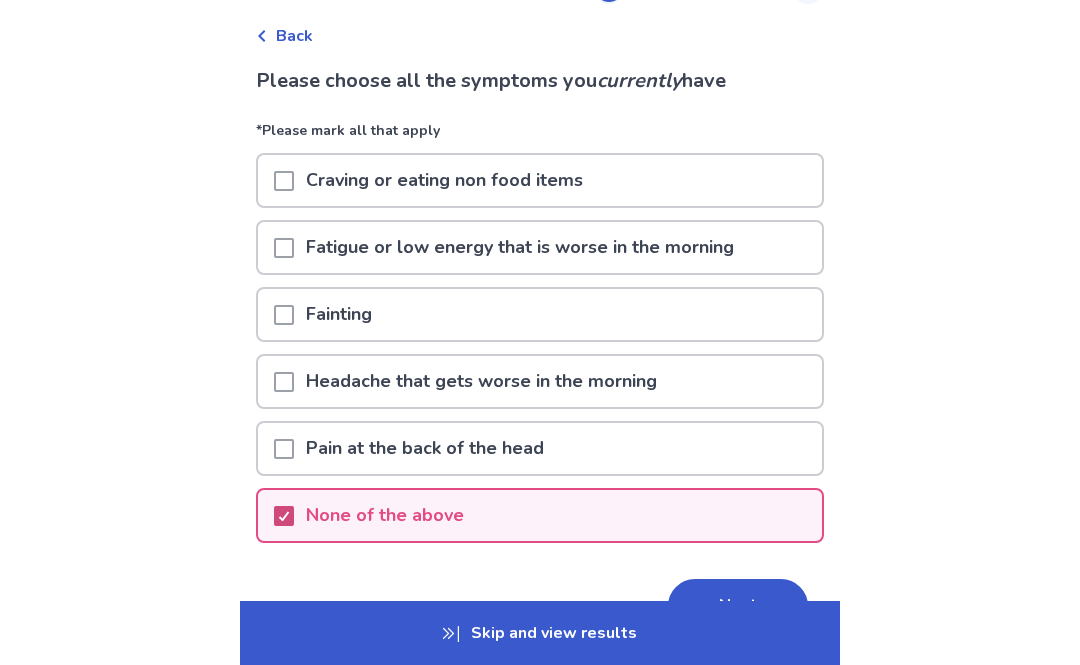 click on "Next" at bounding box center [738, 606] 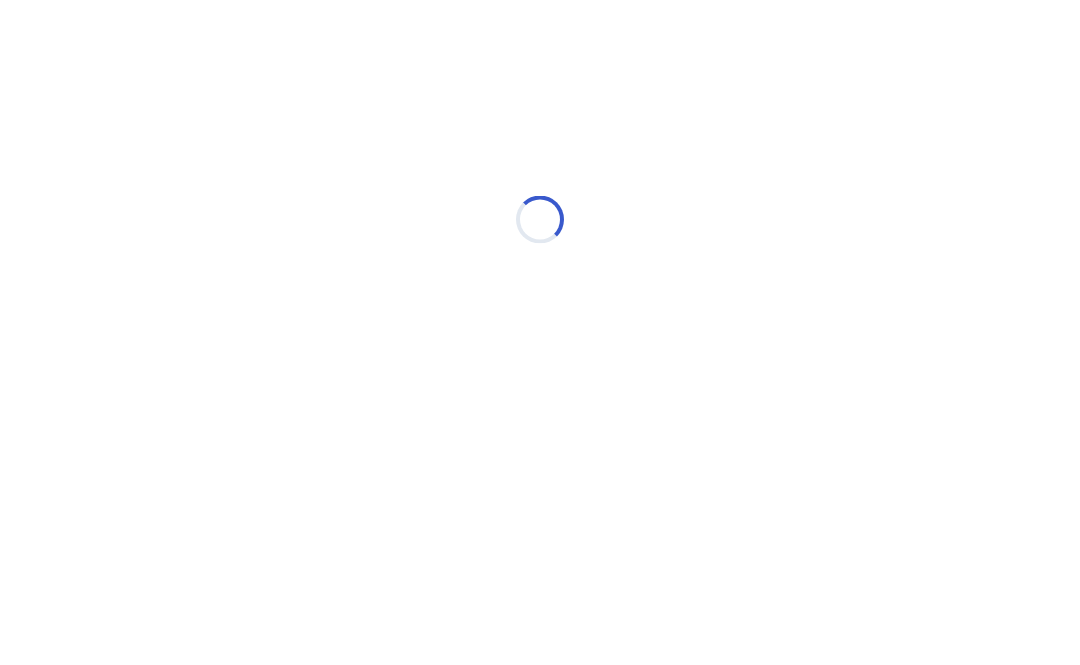 scroll, scrollTop: 0, scrollLeft: 0, axis: both 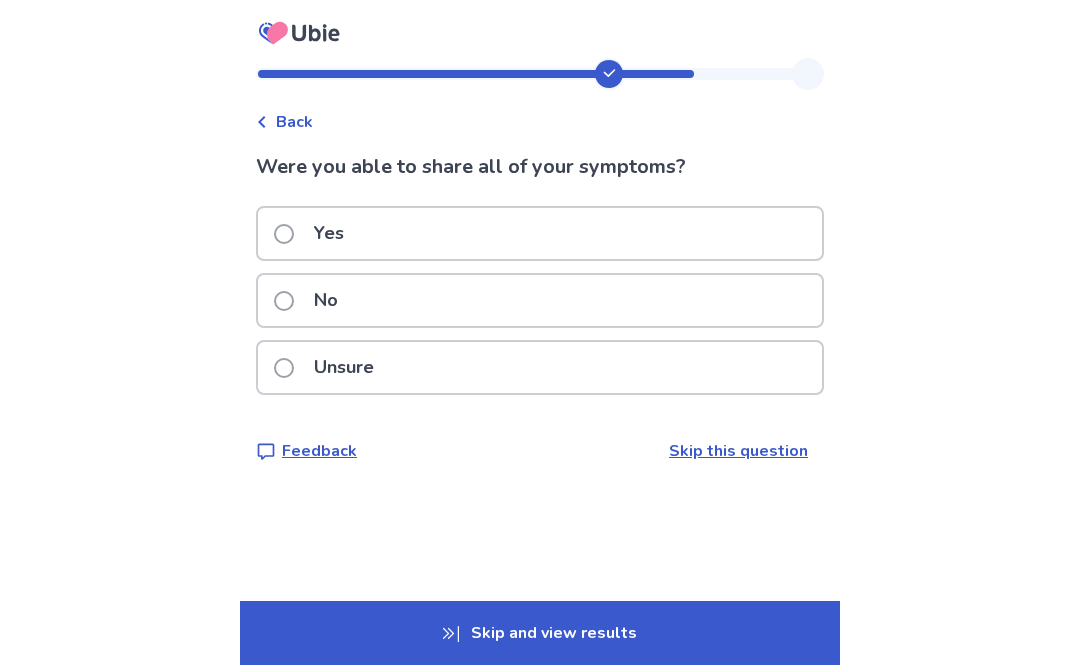 click at bounding box center [284, 301] 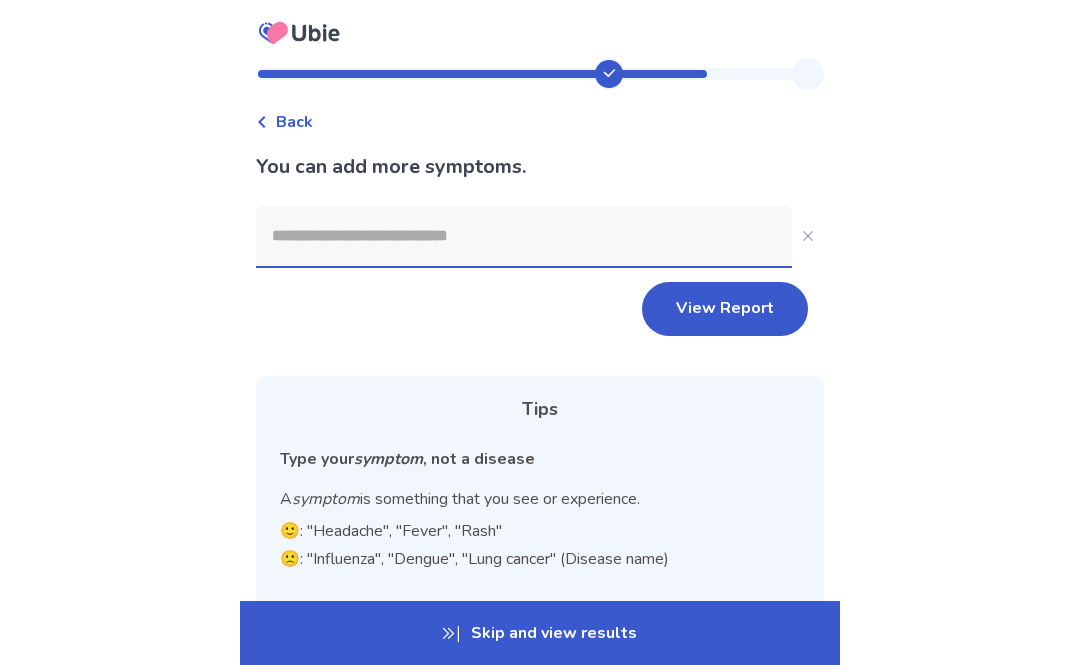 click on "View Report" 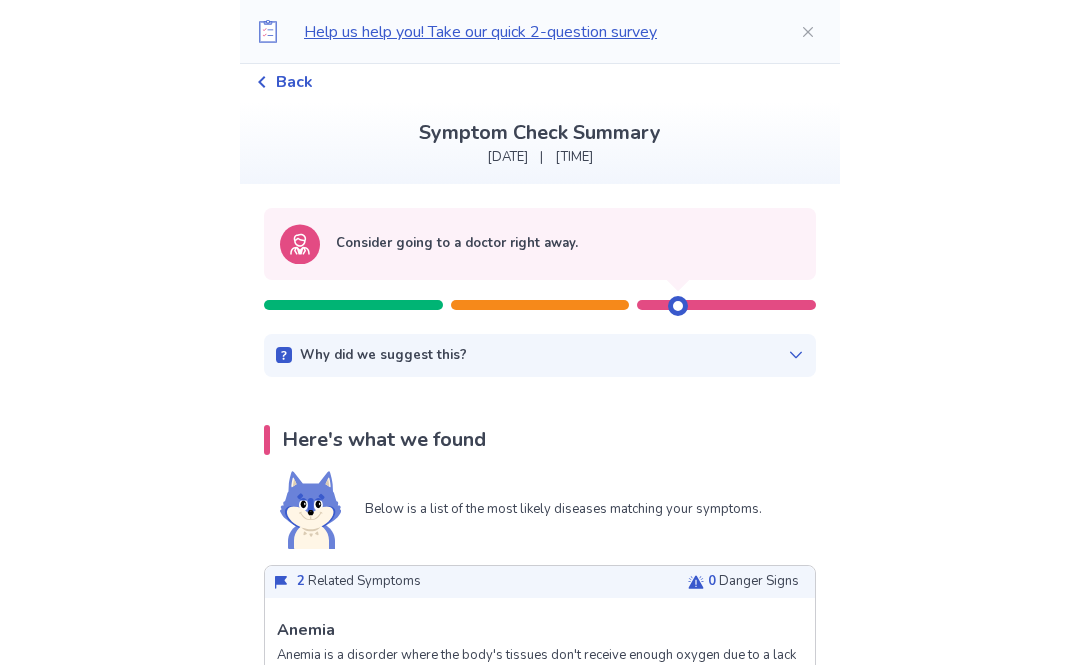 scroll, scrollTop: 0, scrollLeft: 0, axis: both 